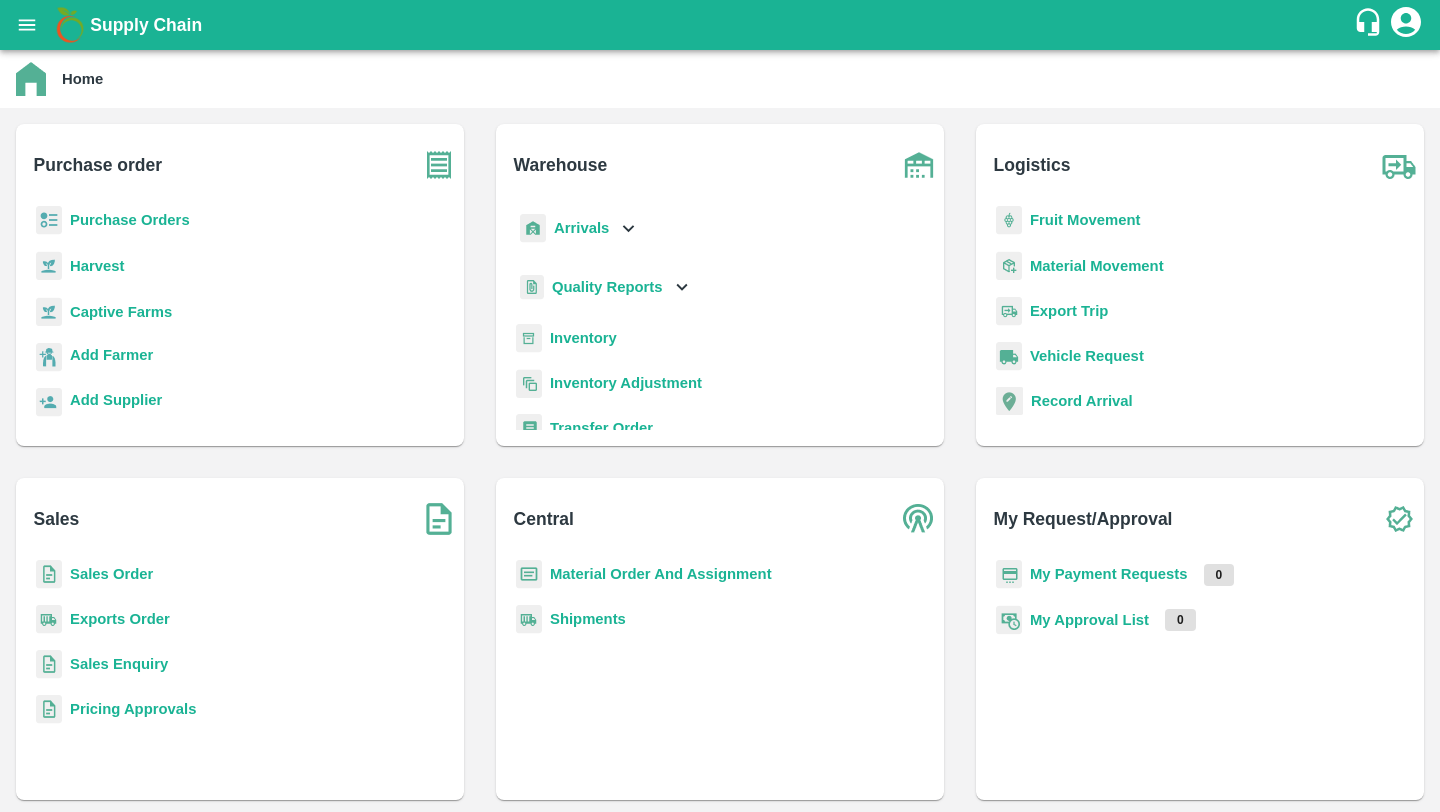 scroll, scrollTop: 0, scrollLeft: 0, axis: both 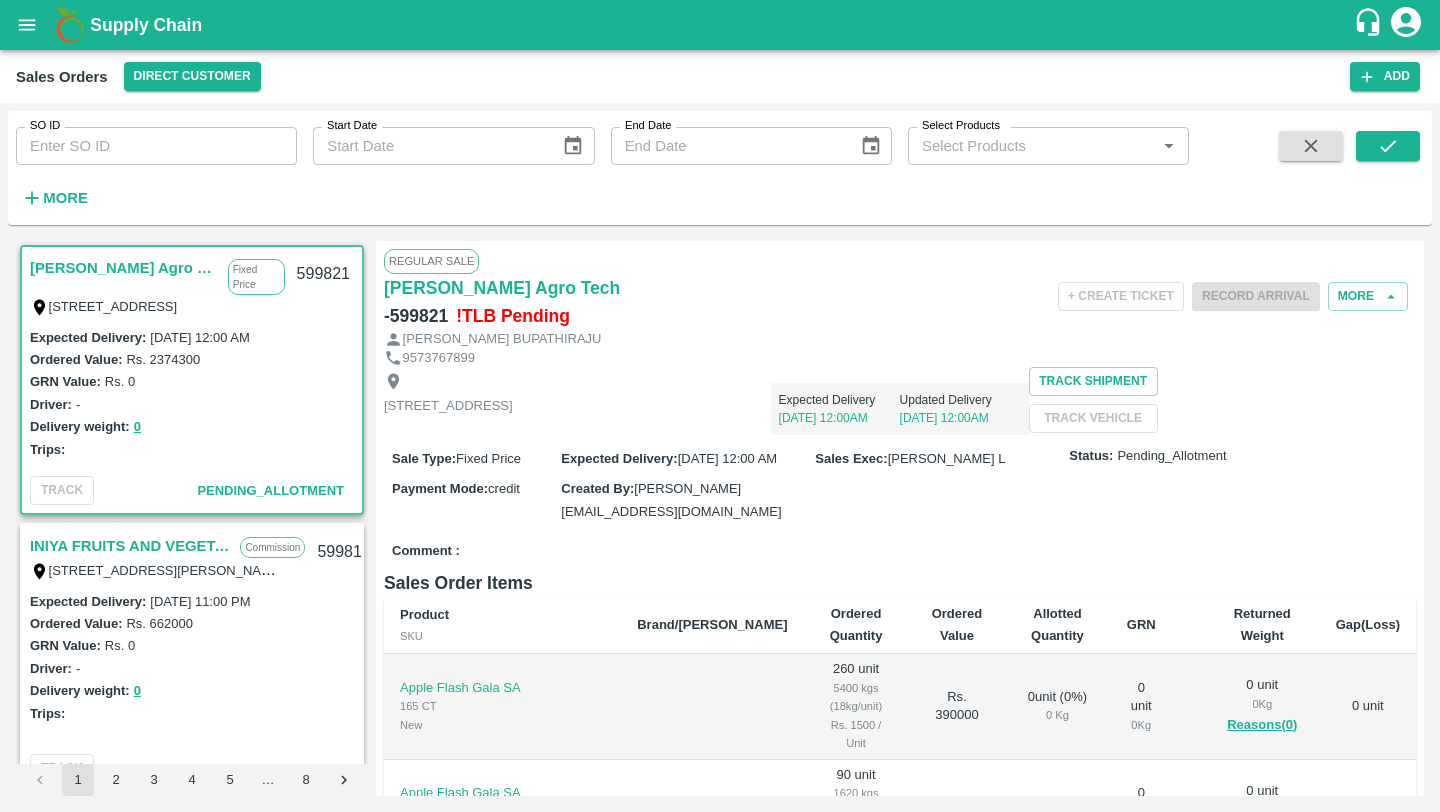 click on "SO ID" at bounding box center (156, 146) 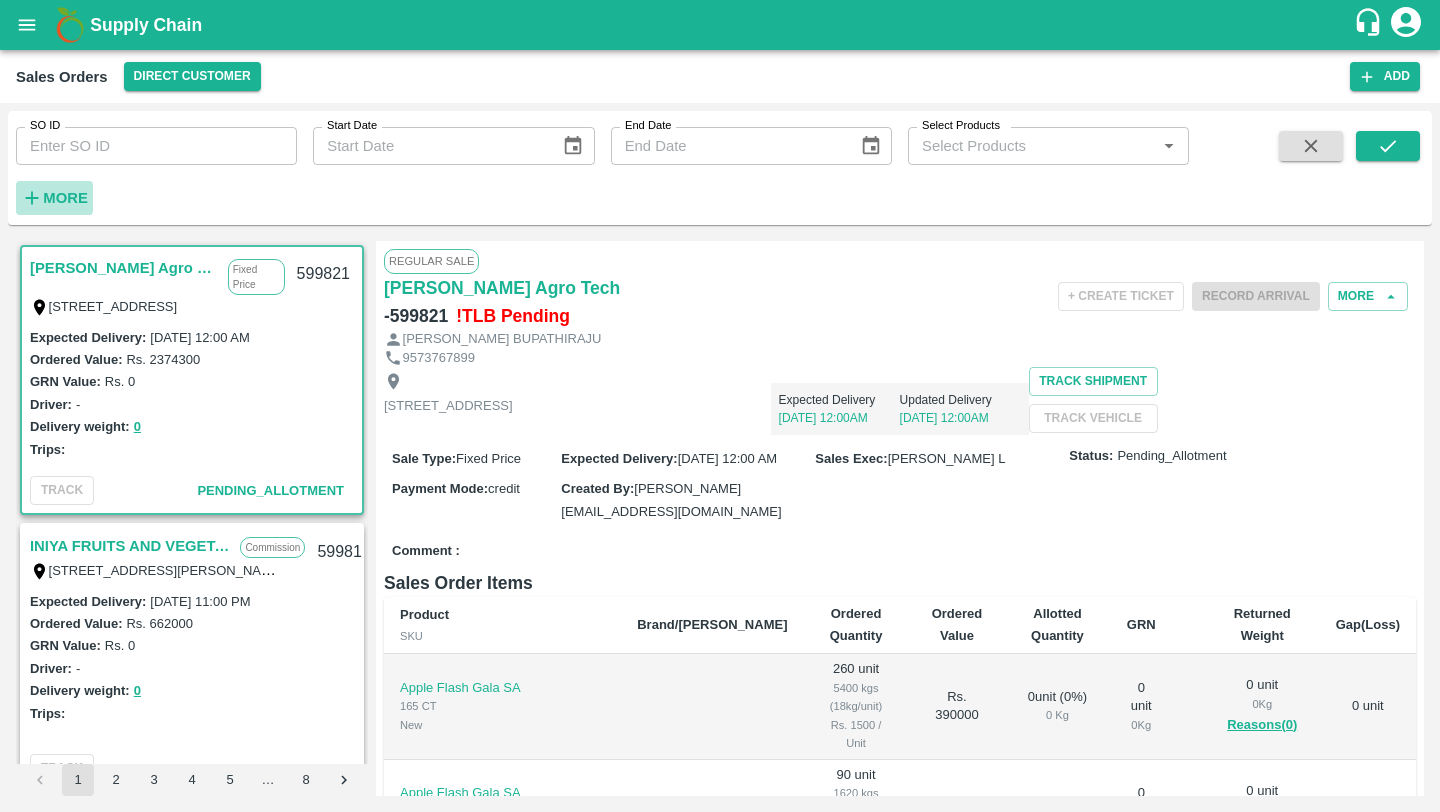 click on "More" at bounding box center (65, 198) 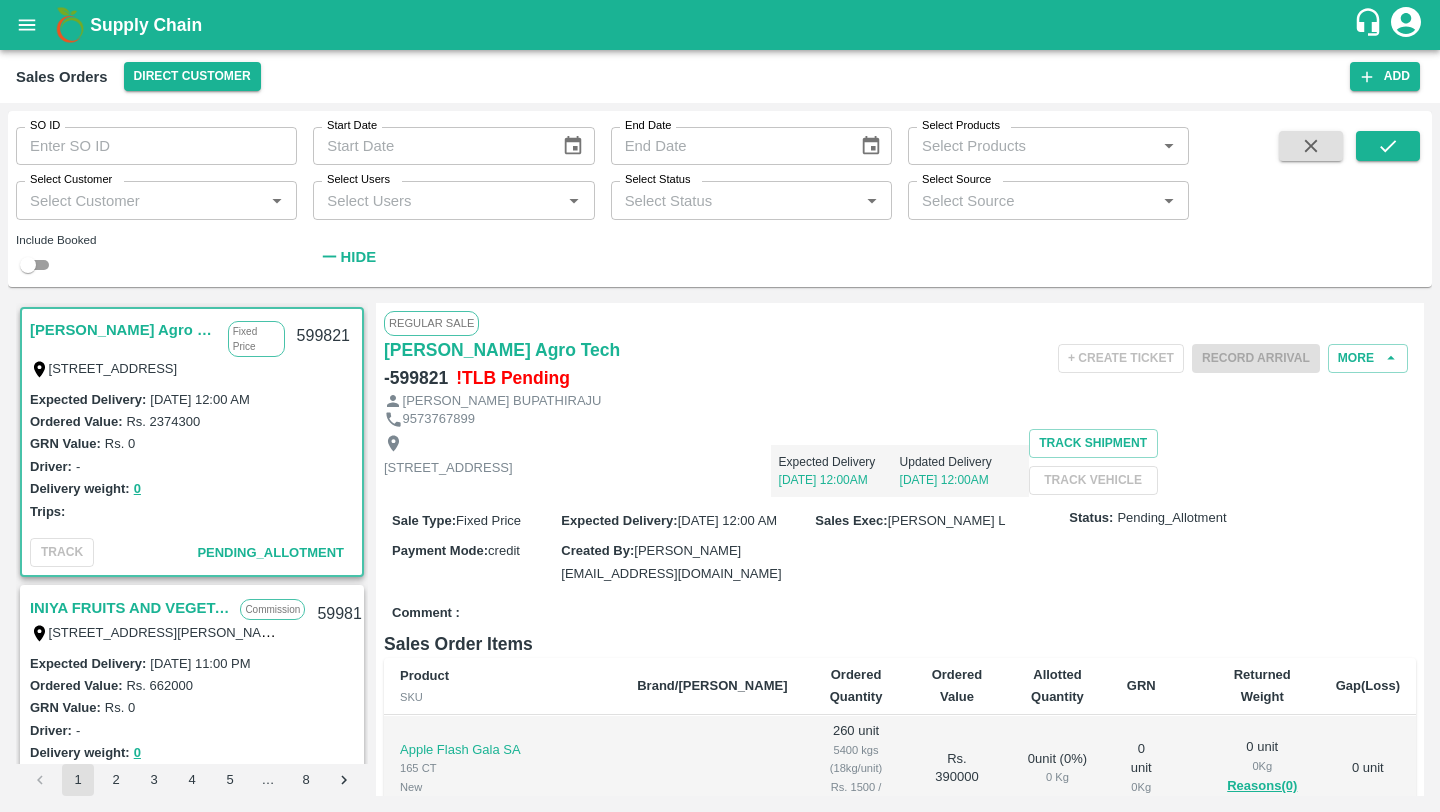click on "Select Customer" at bounding box center (140, 200) 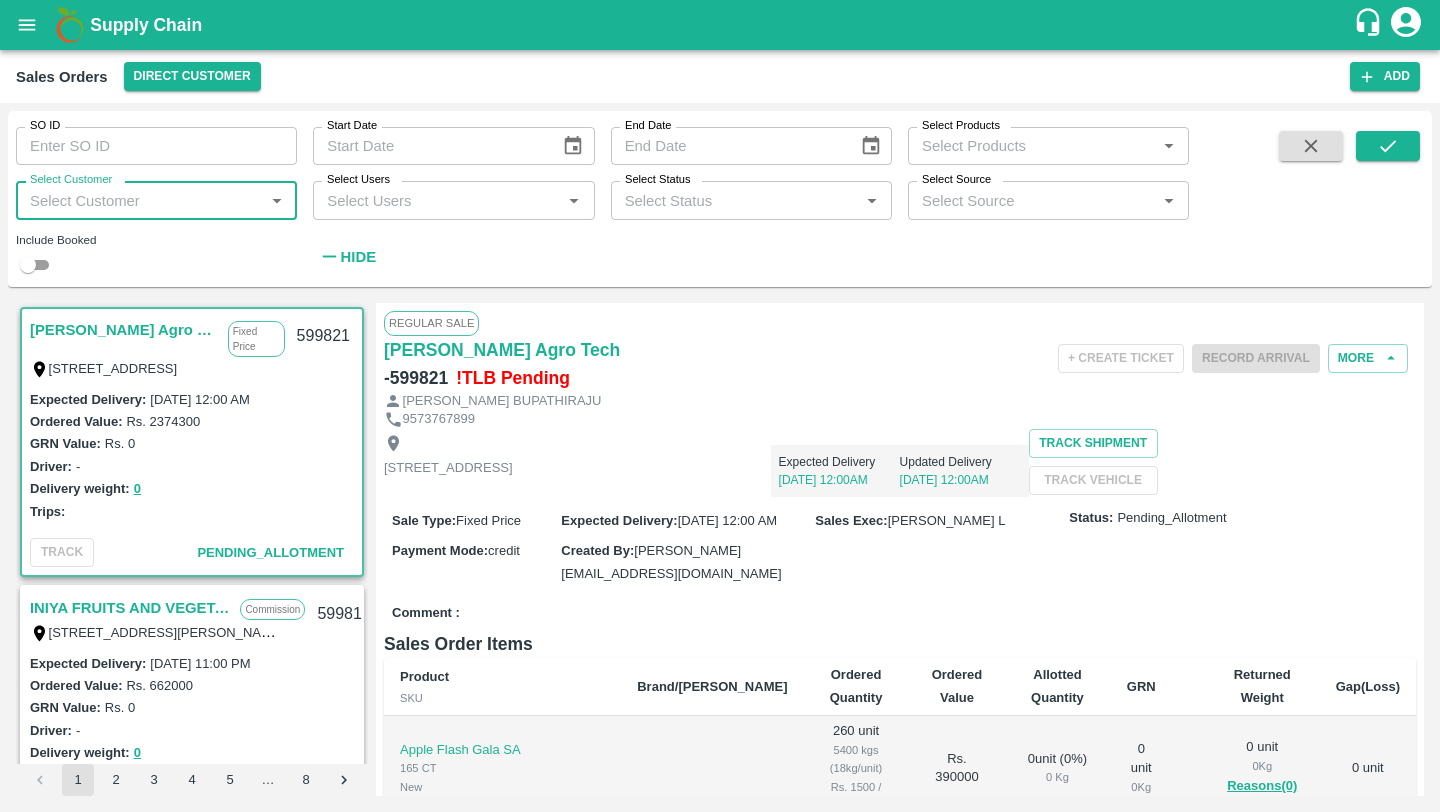 click at bounding box center (28, 265) 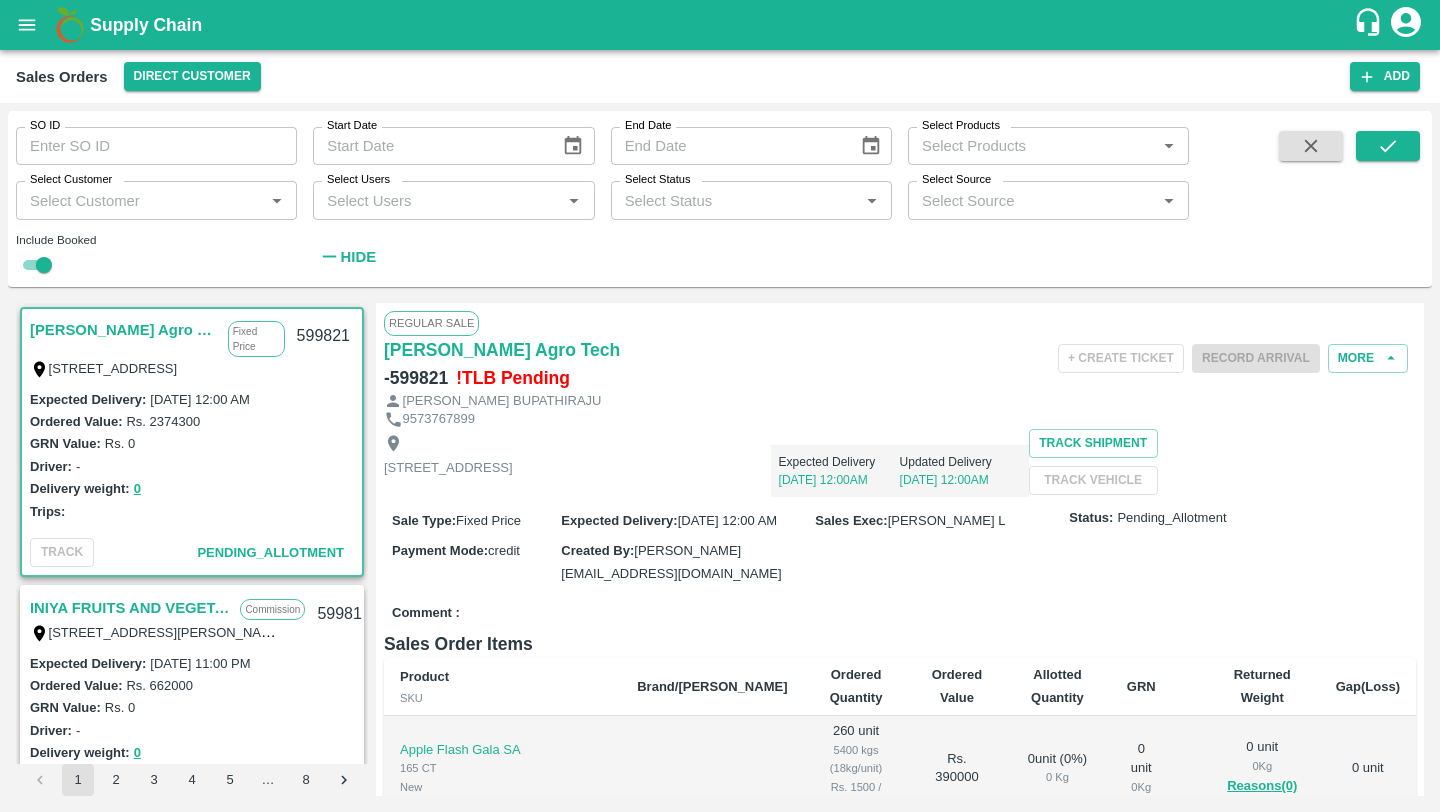 click on "Select Customer   *" at bounding box center (156, 200) 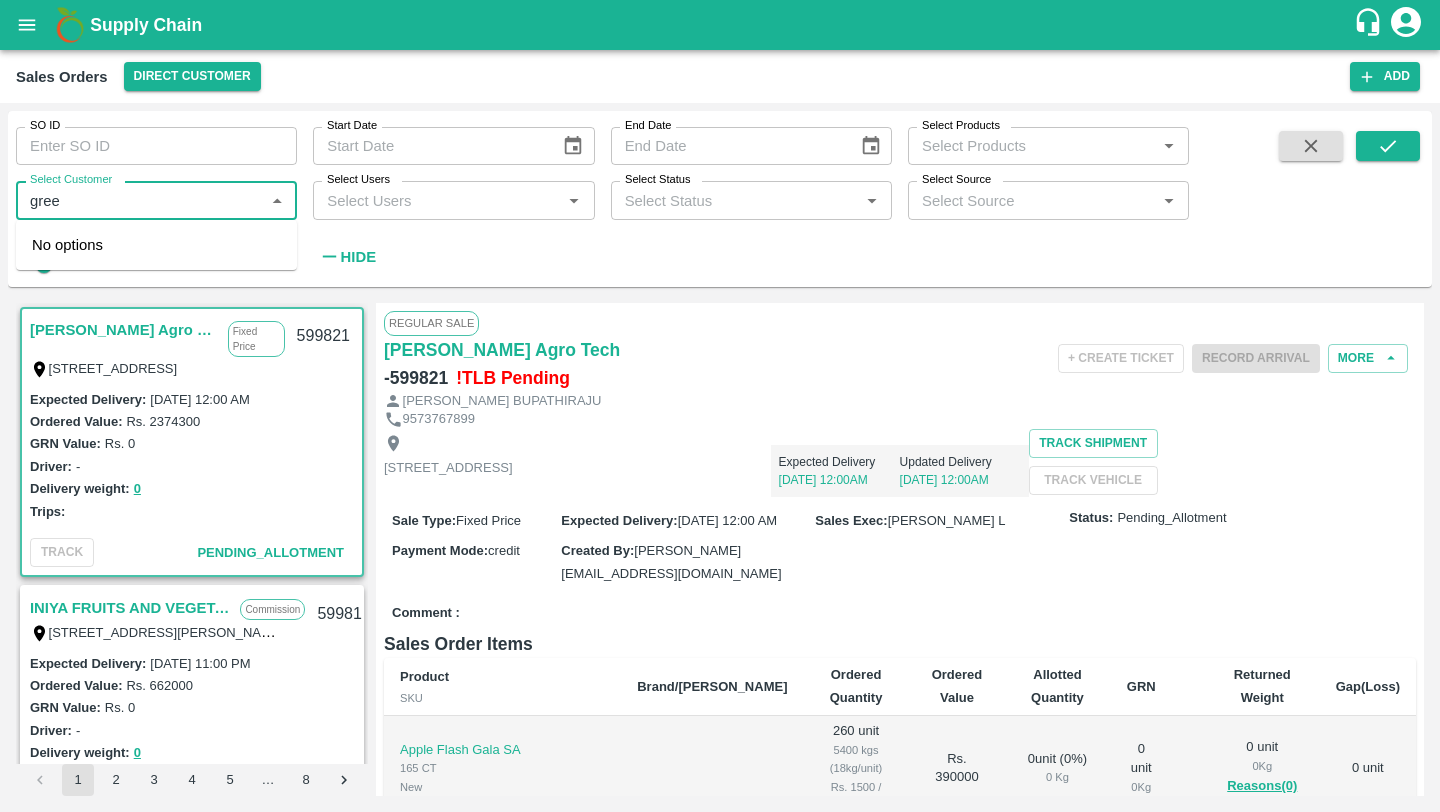 type on "green" 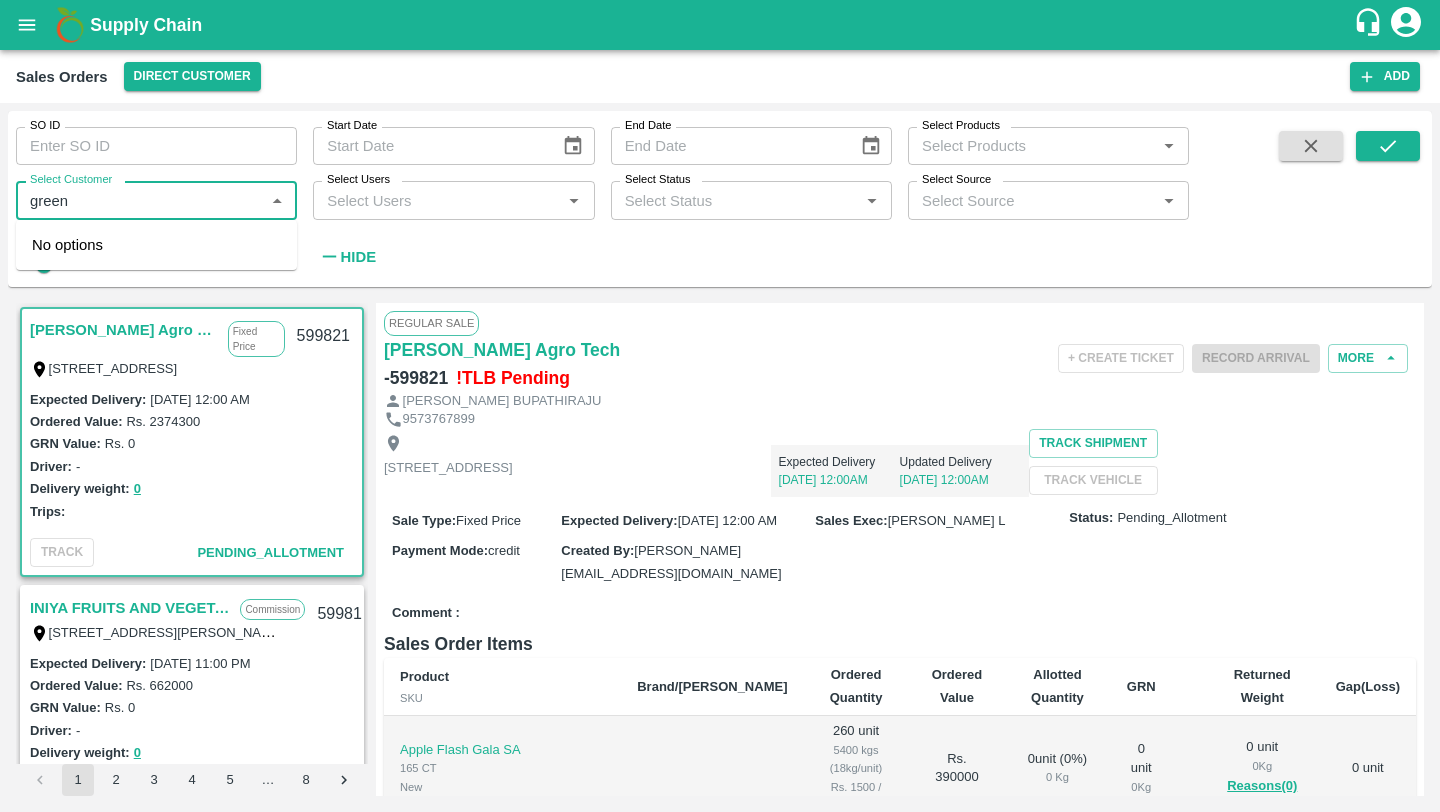 checkbox on "false" 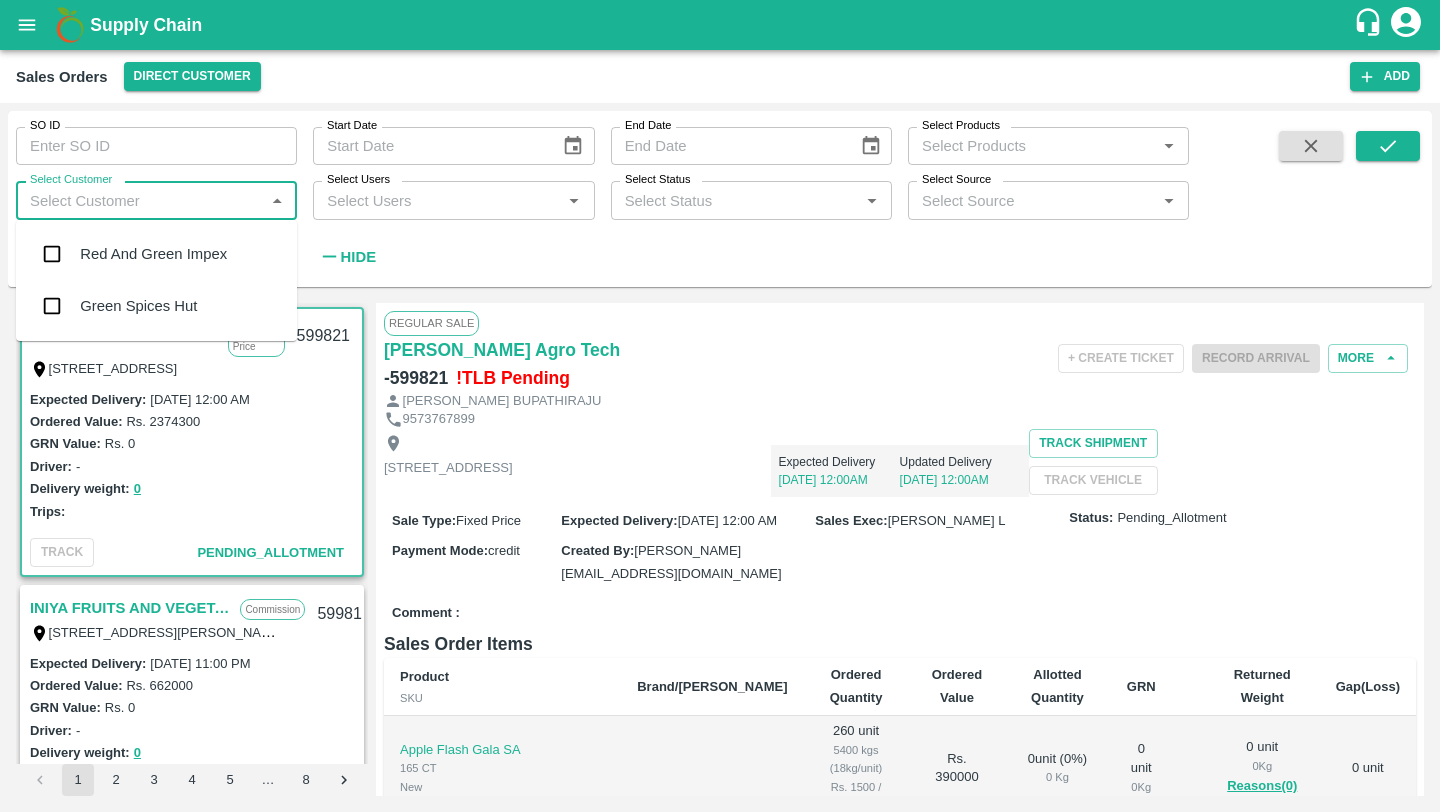 click on "Green Spices Hut" at bounding box center [156, 306] 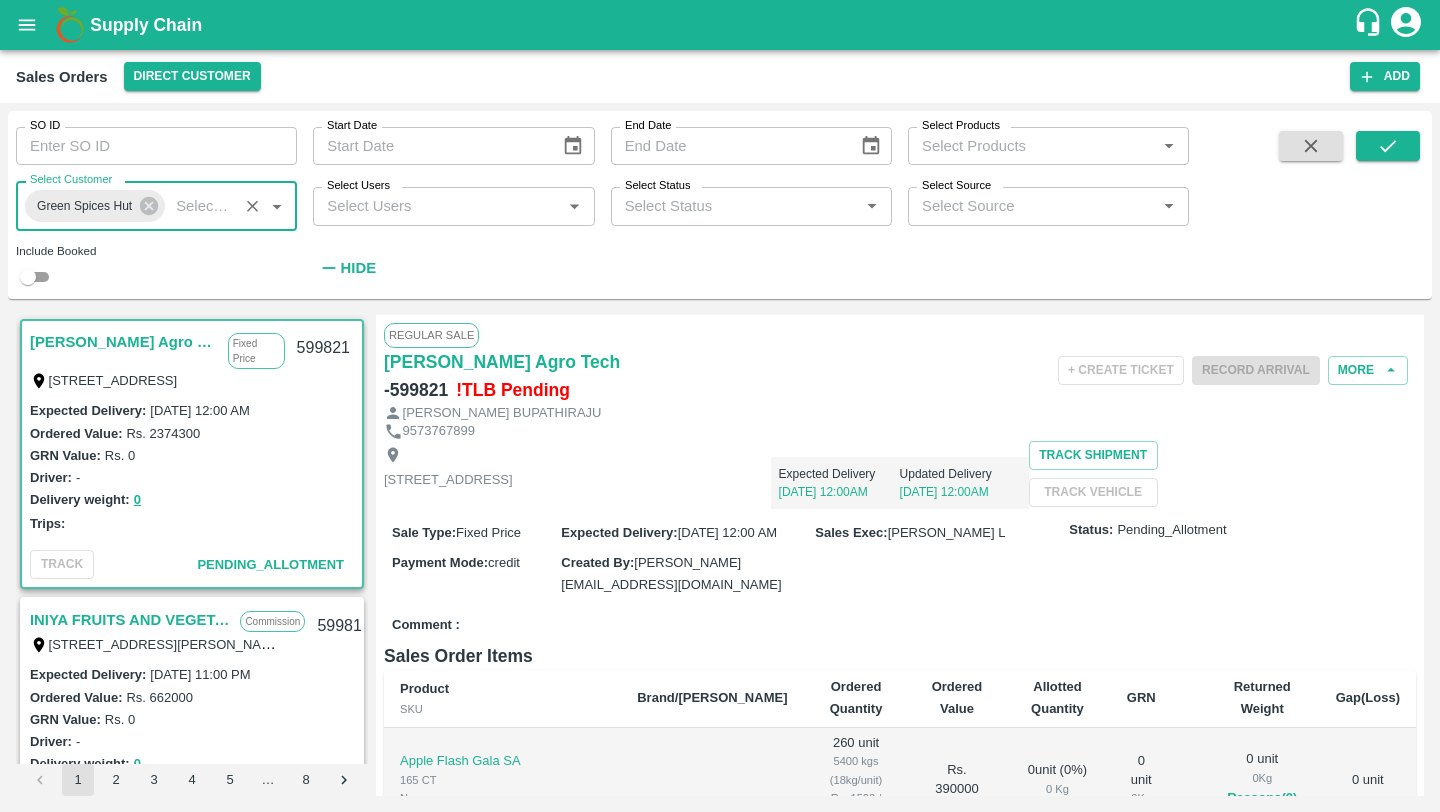 click at bounding box center (28, 277) 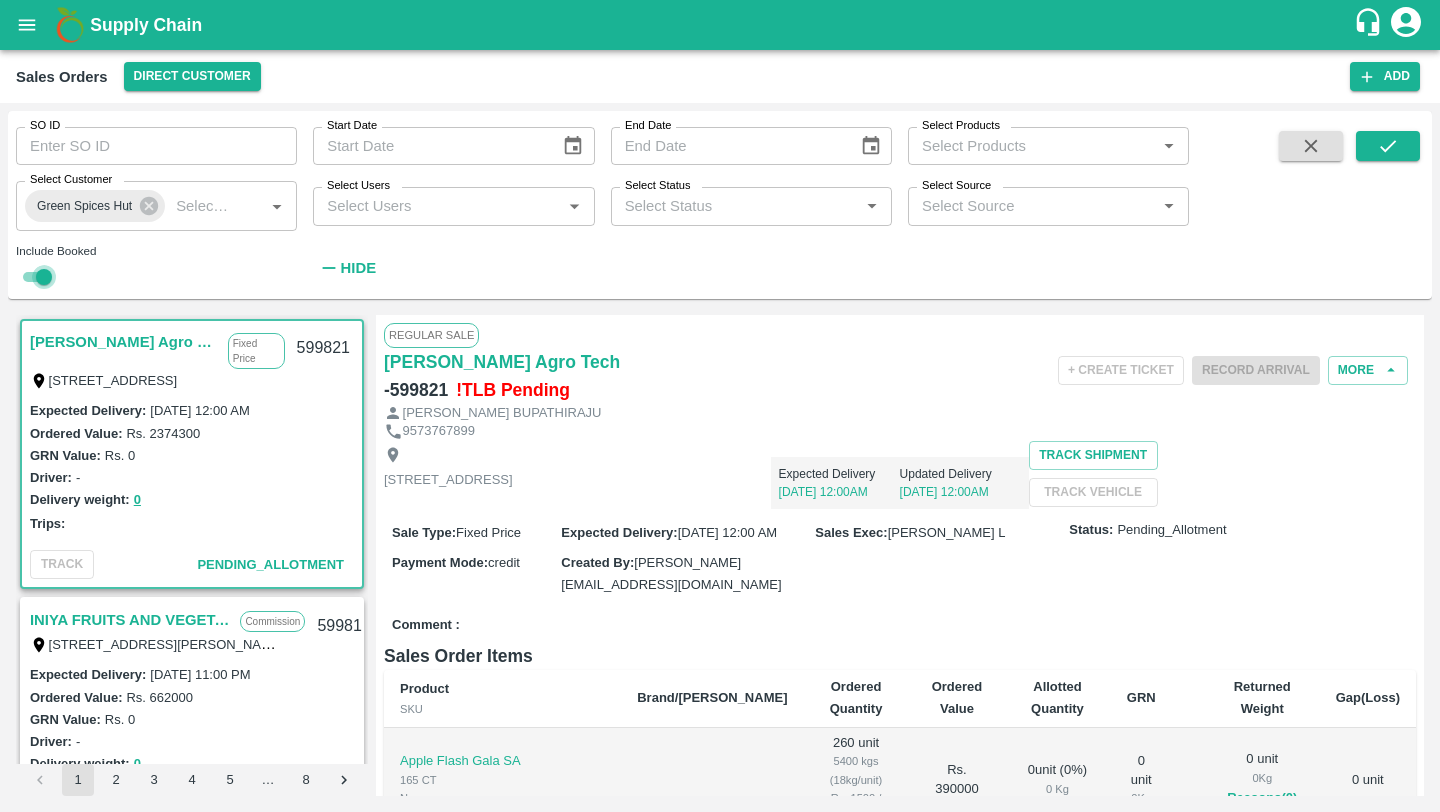 click at bounding box center (44, 277) 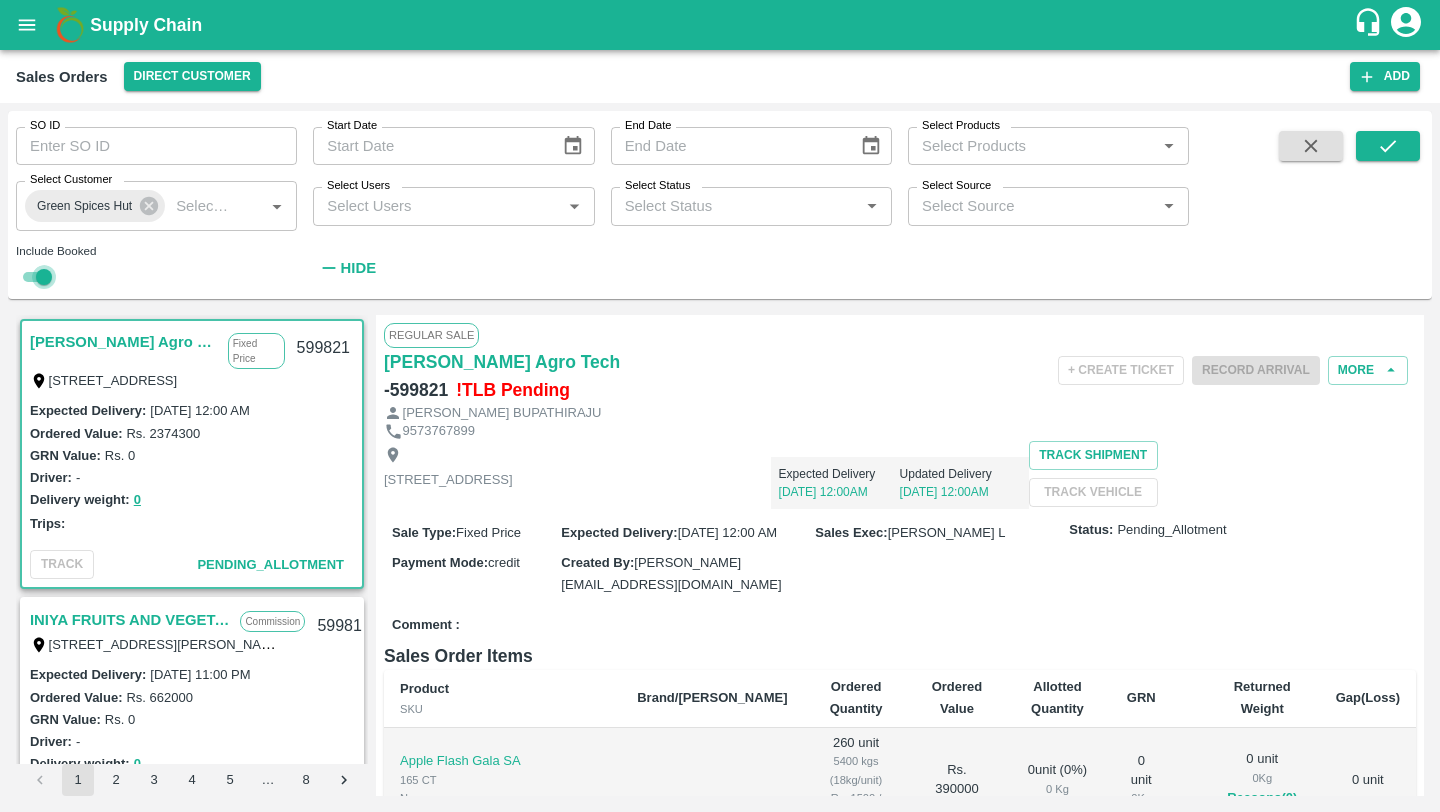 checkbox on "false" 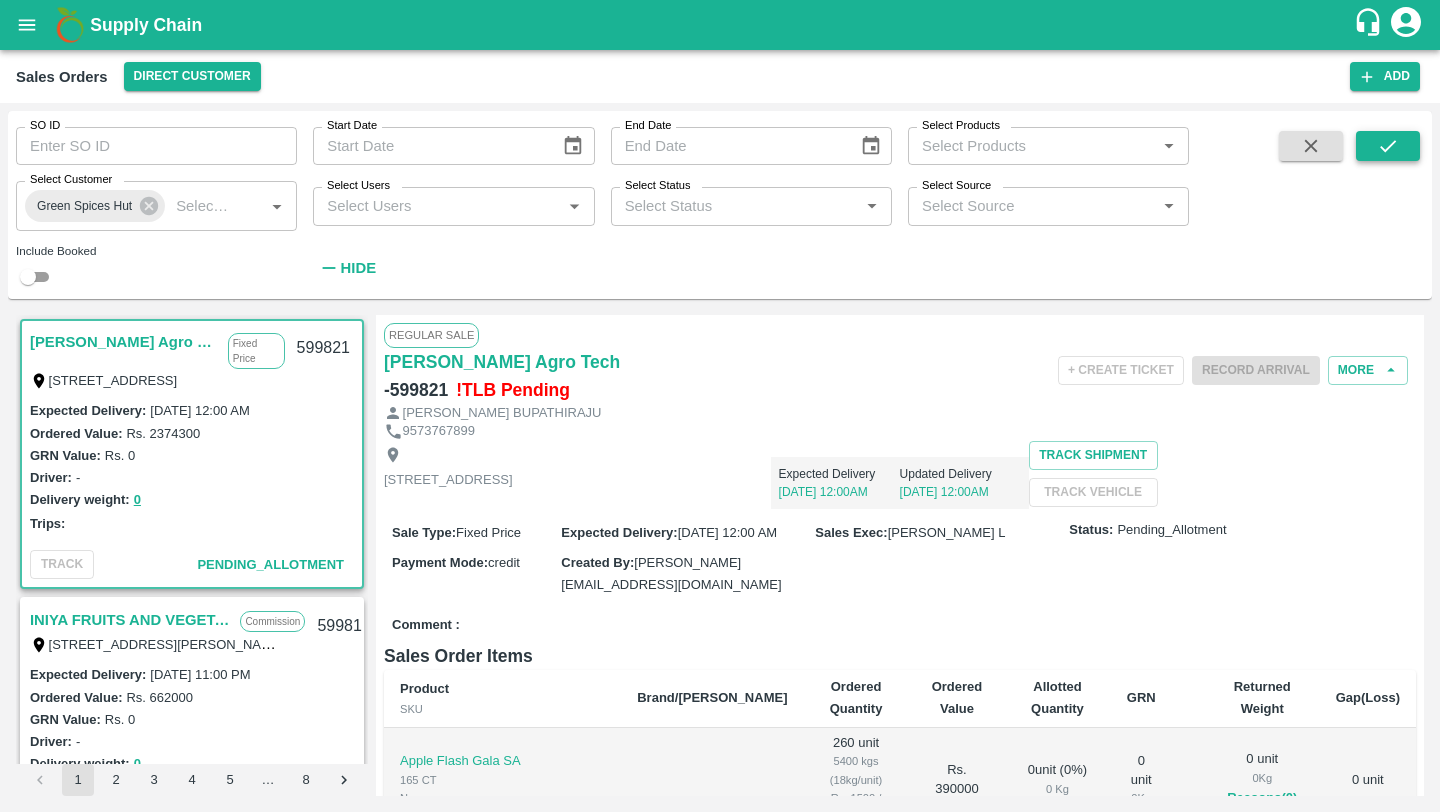 click at bounding box center [1388, 146] 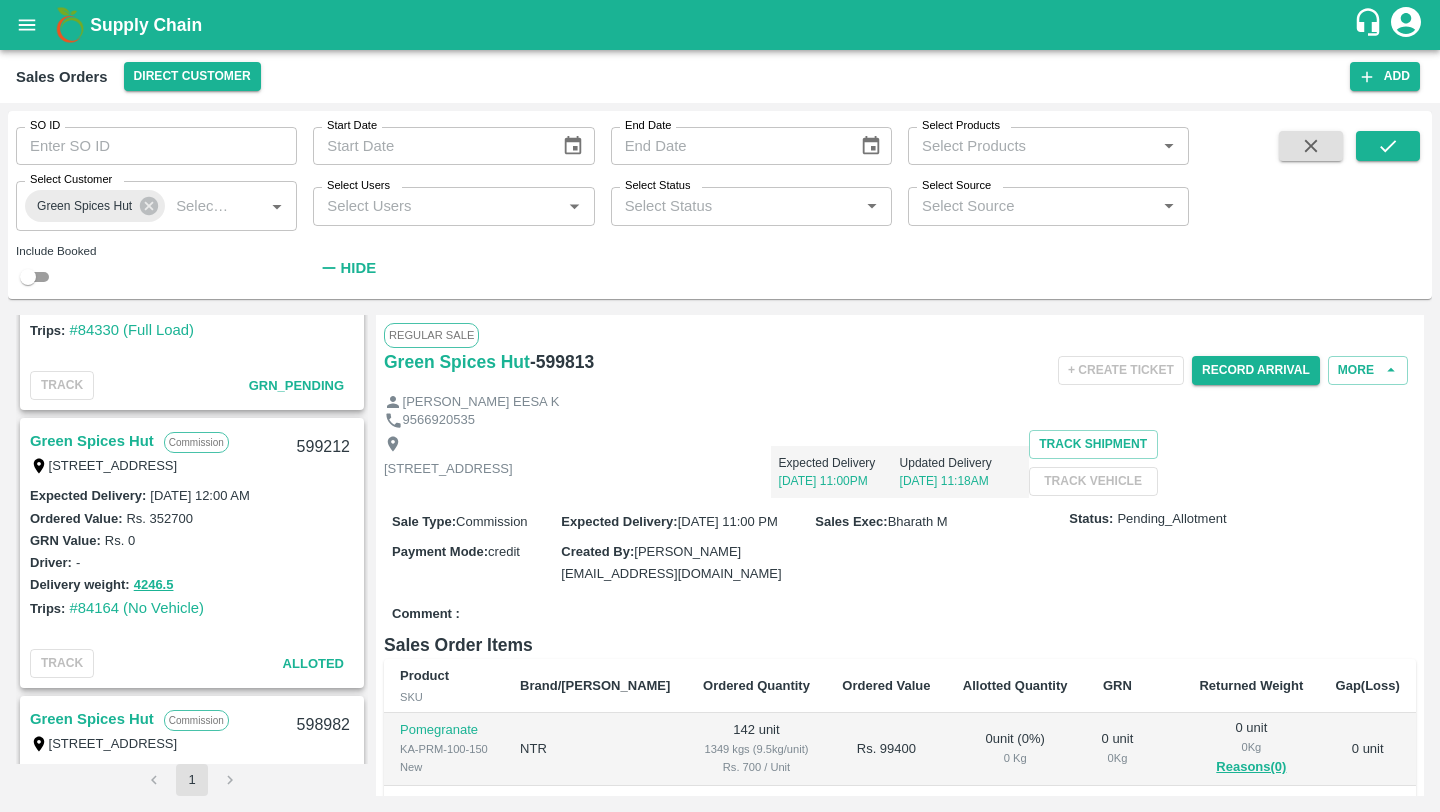 scroll, scrollTop: 969, scrollLeft: 0, axis: vertical 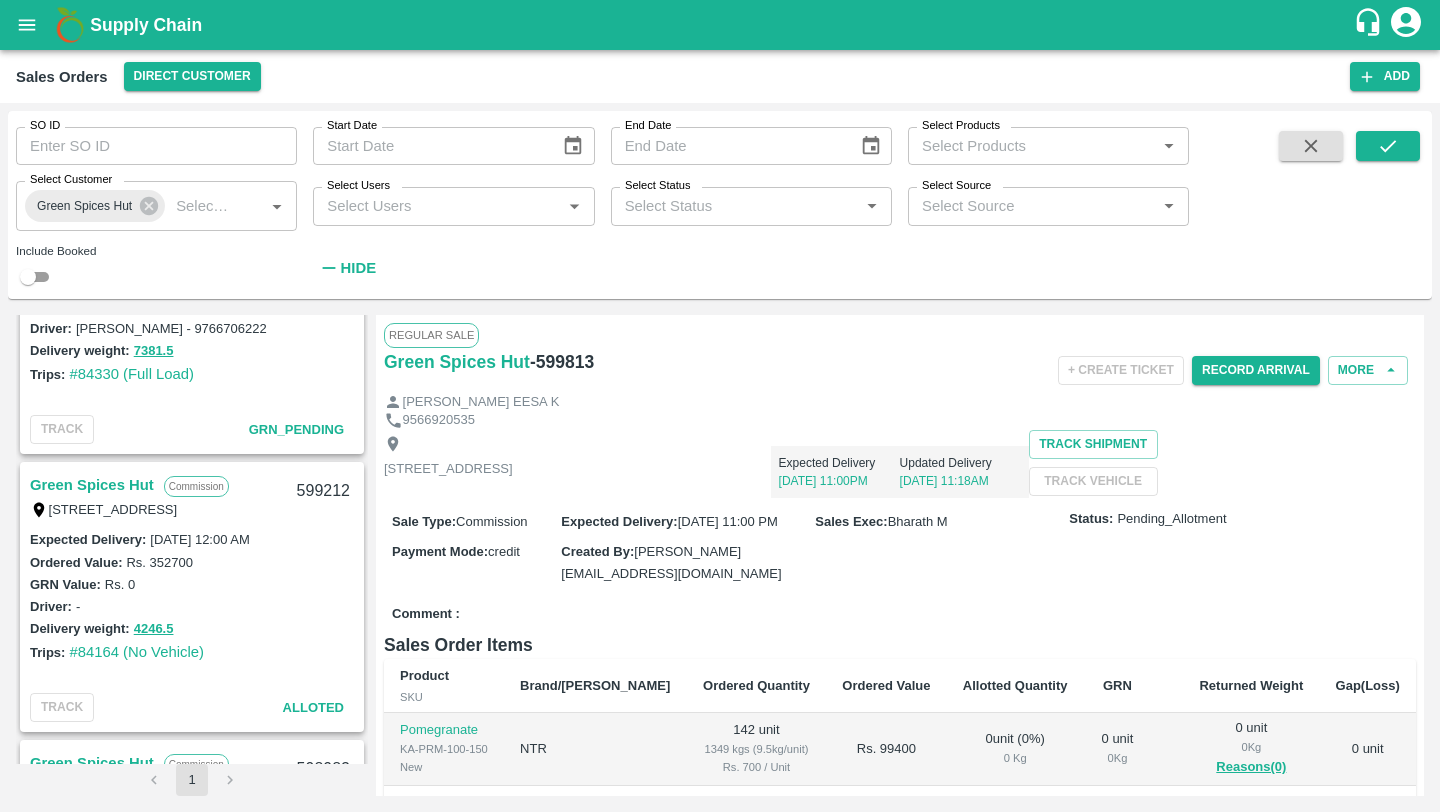 click on "Trips: #84330 (Full Load)" at bounding box center (192, 374) 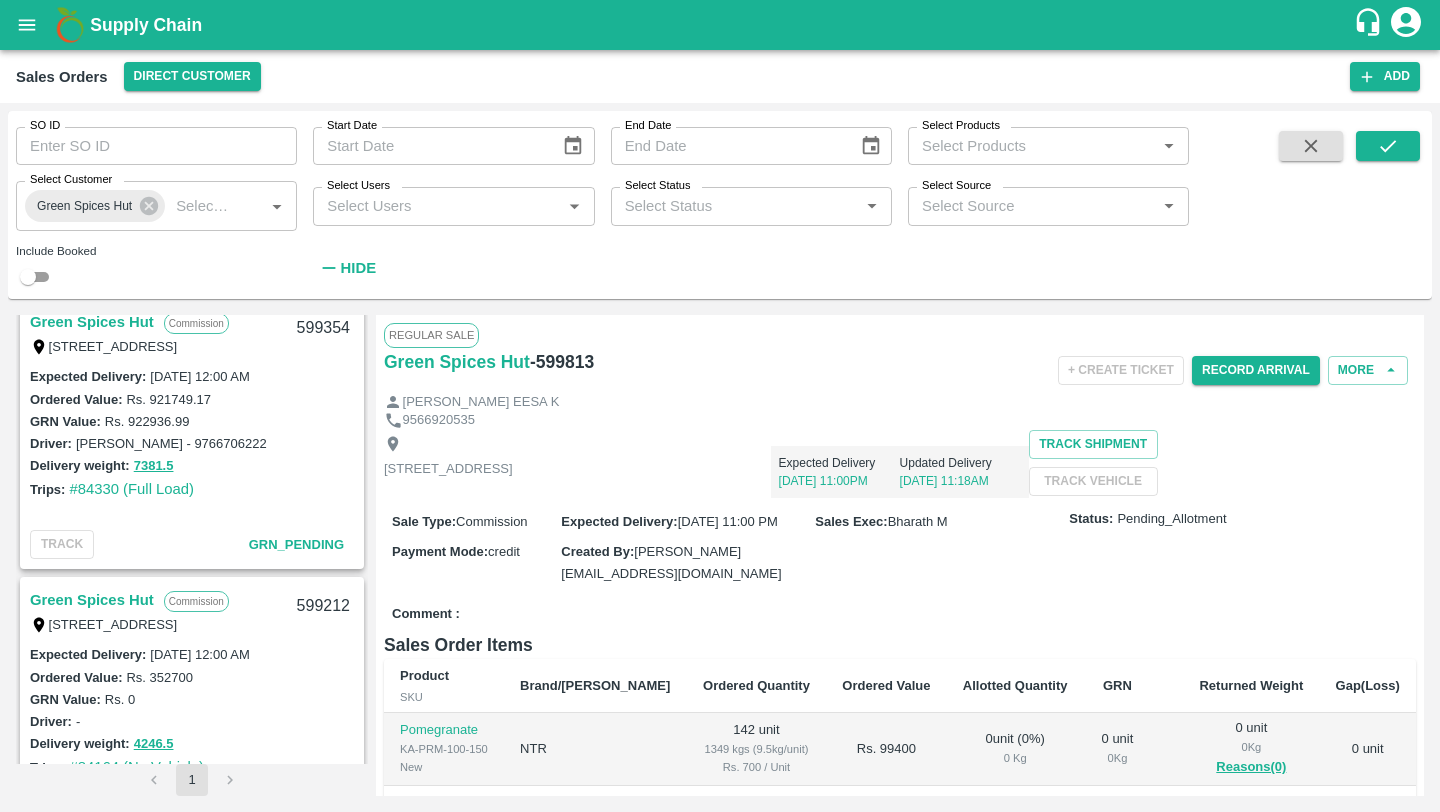 scroll, scrollTop: 824, scrollLeft: 0, axis: vertical 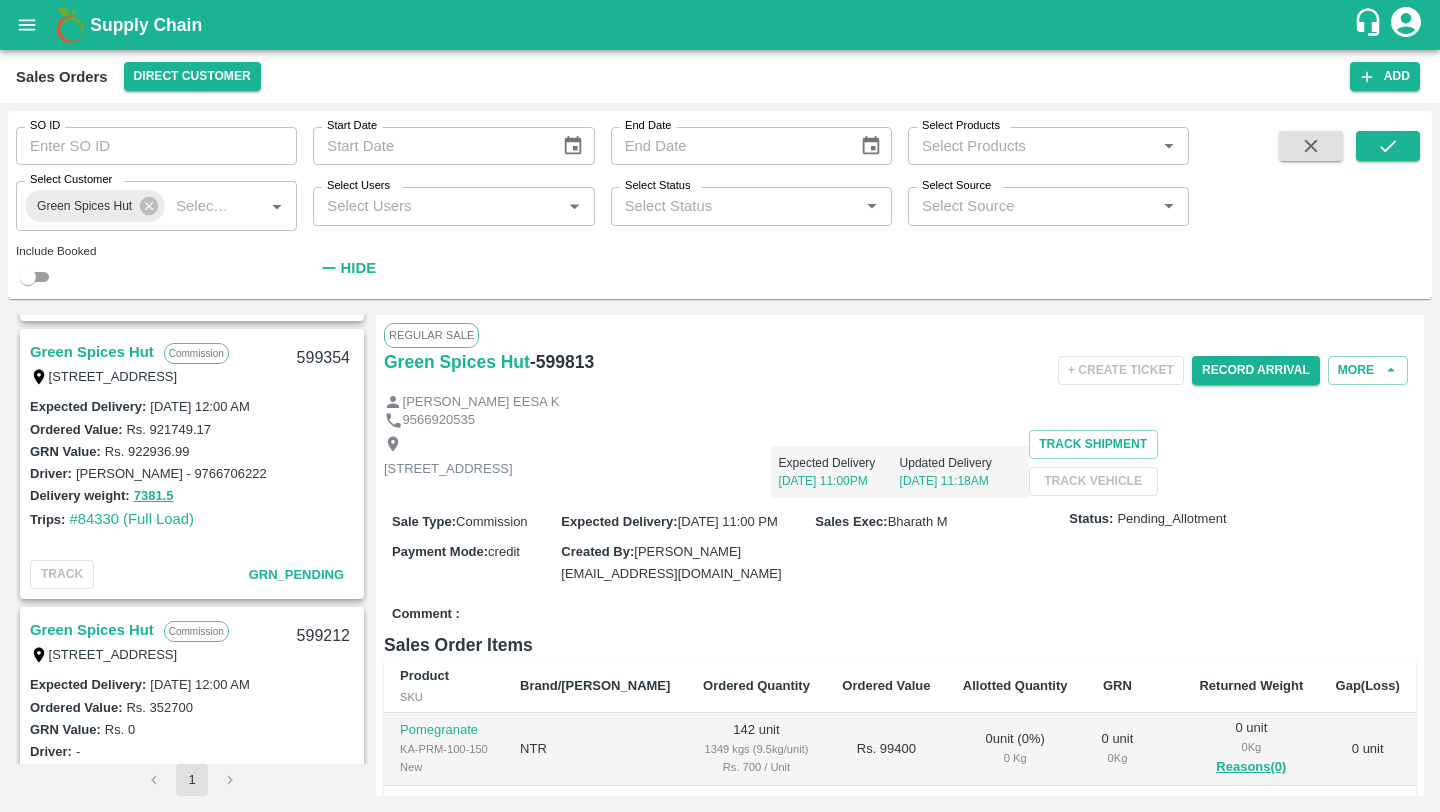 click on "Green Spices Hut" at bounding box center (92, 352) 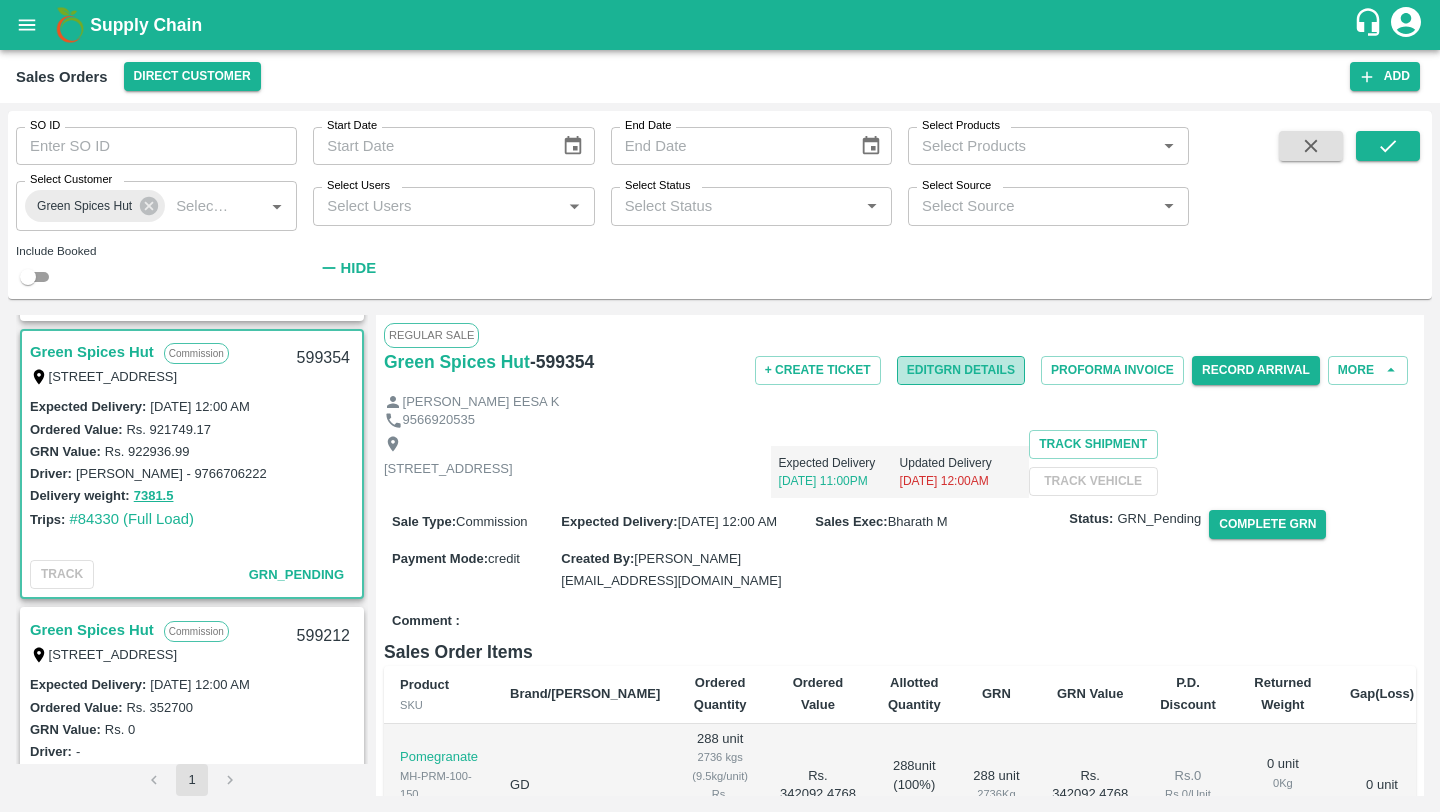 click on "Edit  GRN Details" at bounding box center [961, 370] 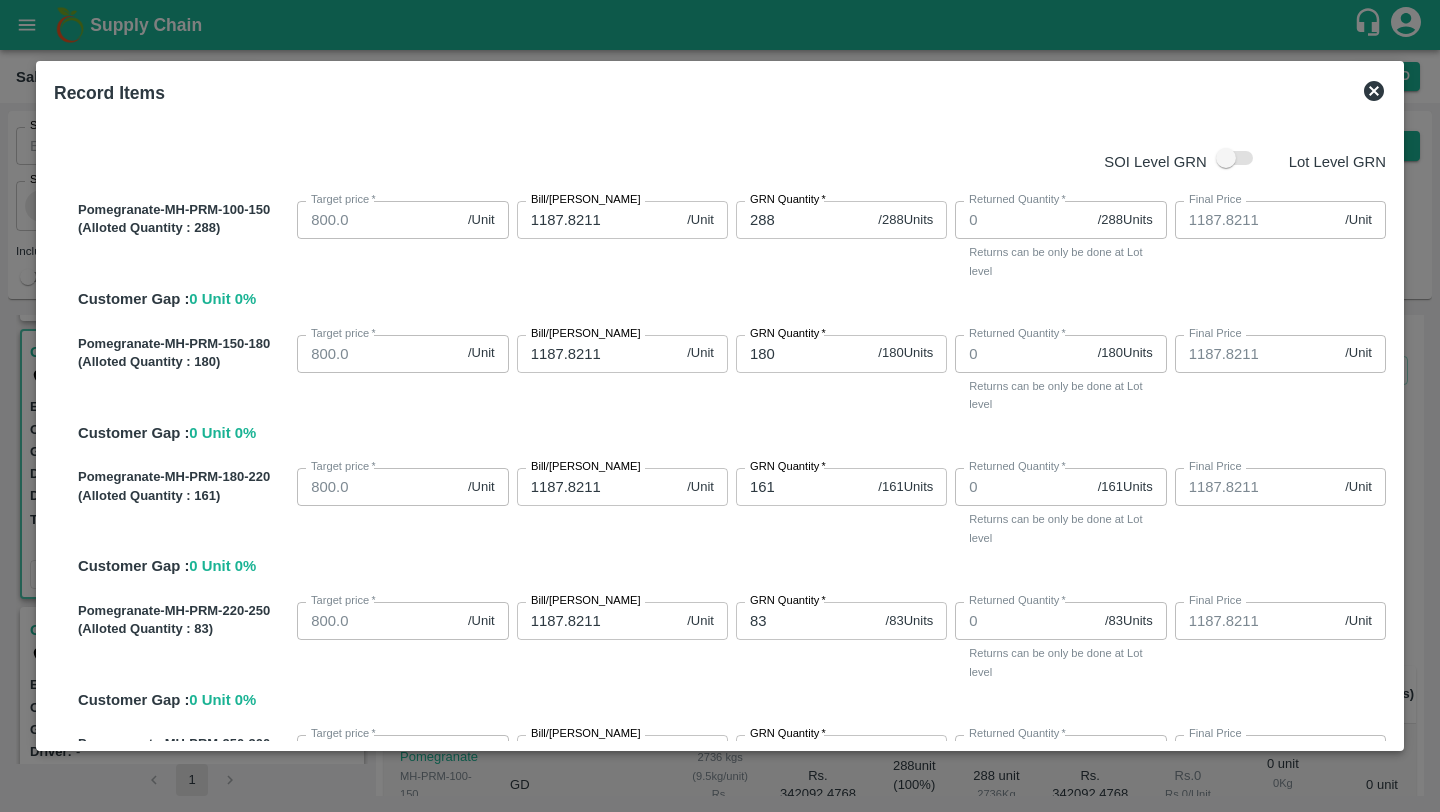 scroll, scrollTop: 742, scrollLeft: 0, axis: vertical 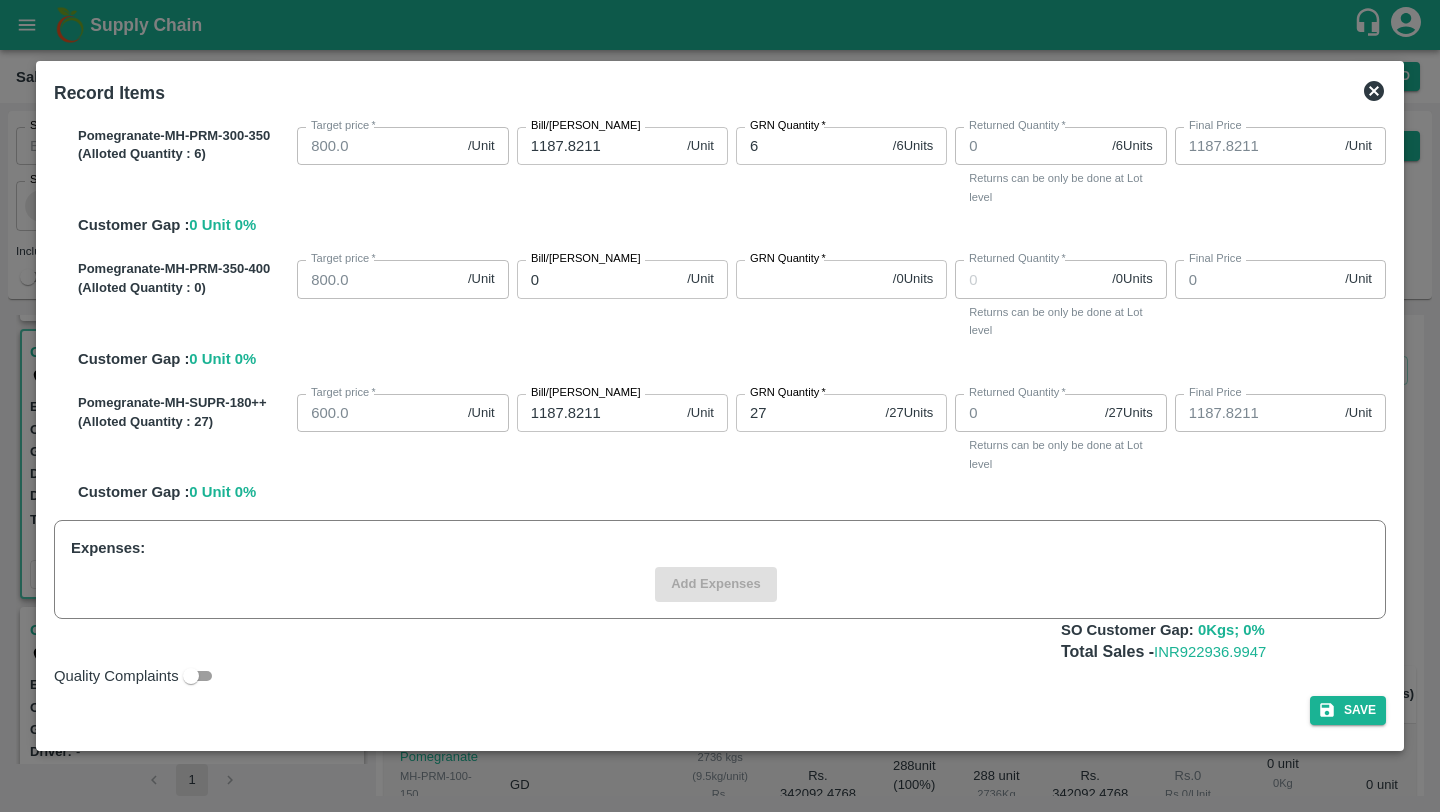 type 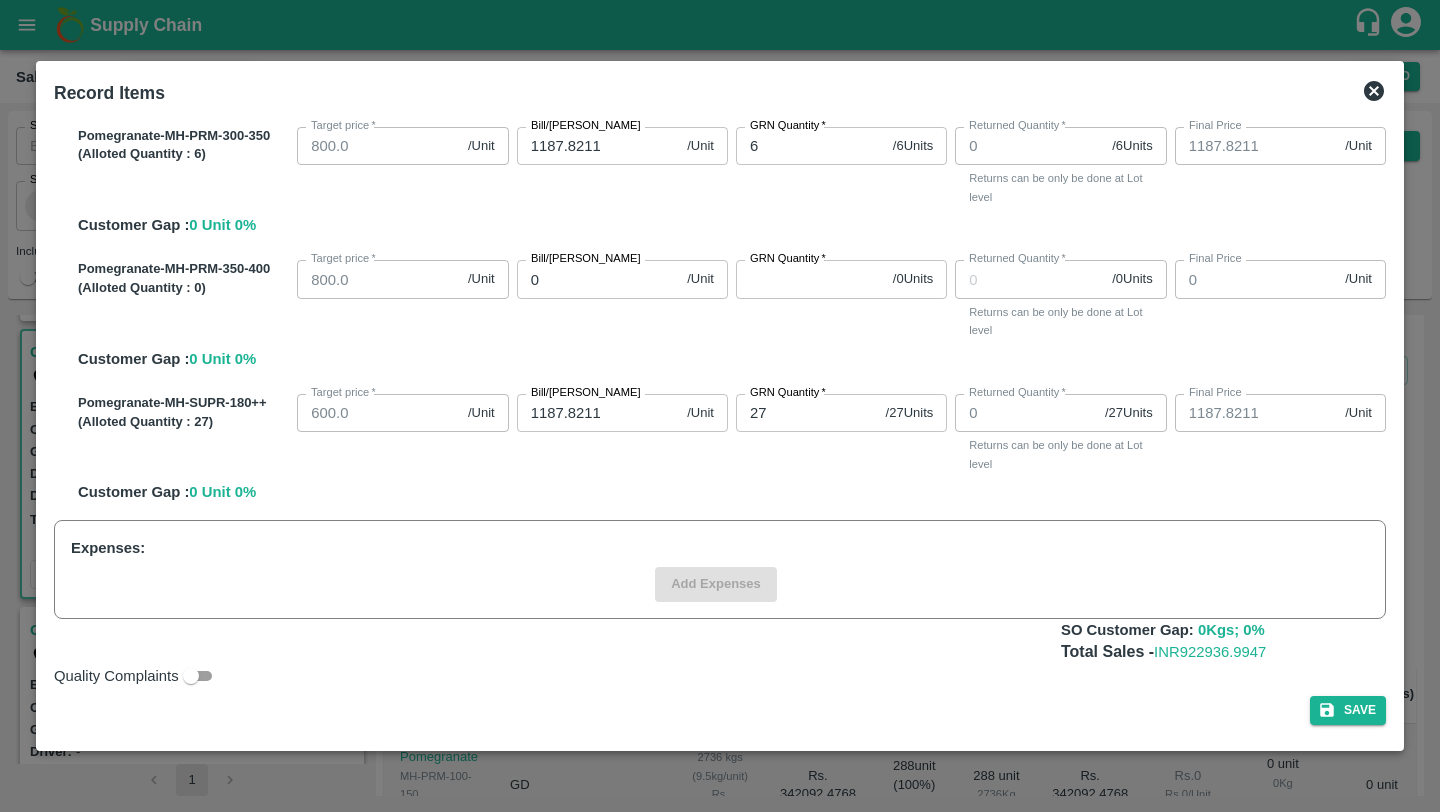 click on "Add Expenses" at bounding box center [716, 584] 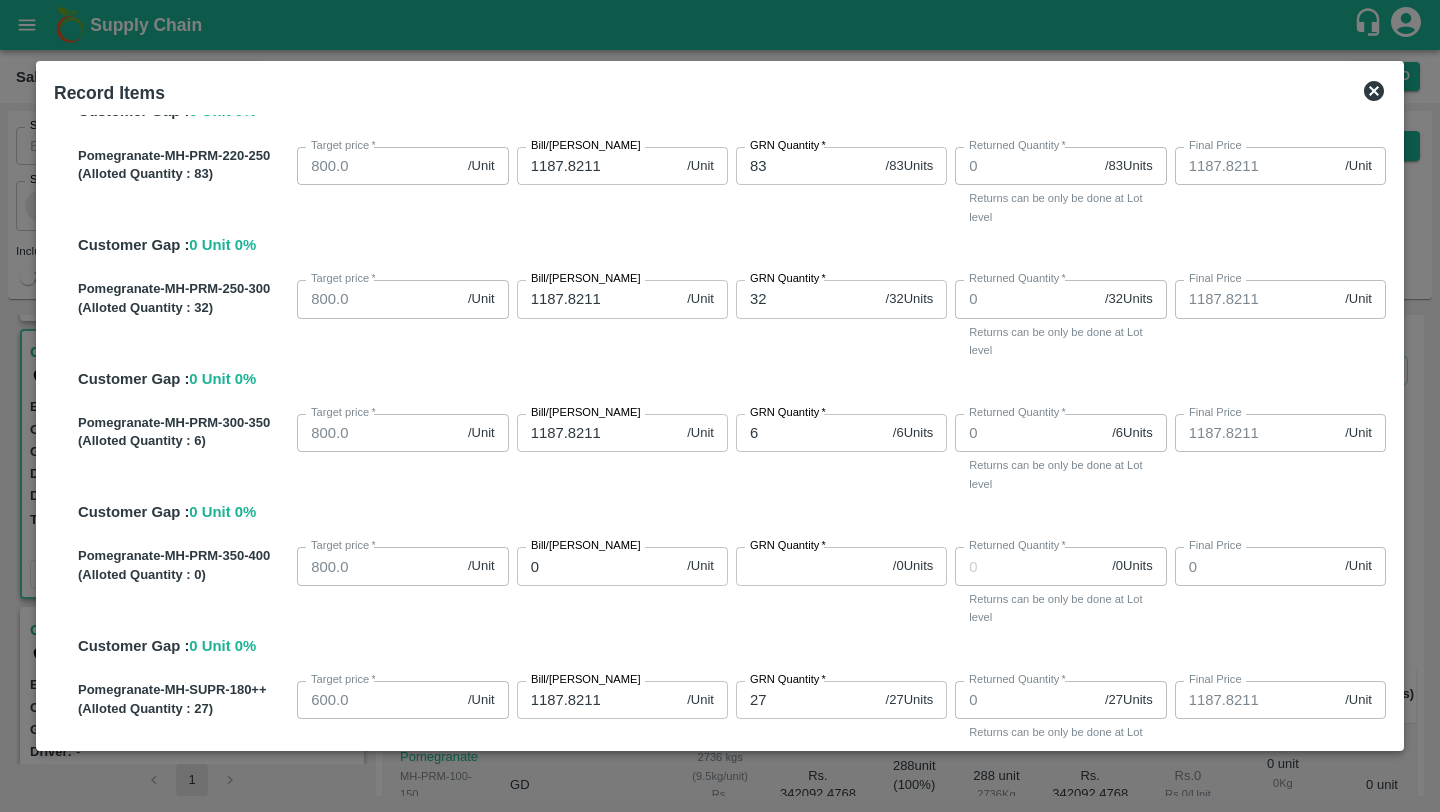 scroll, scrollTop: 670, scrollLeft: 0, axis: vertical 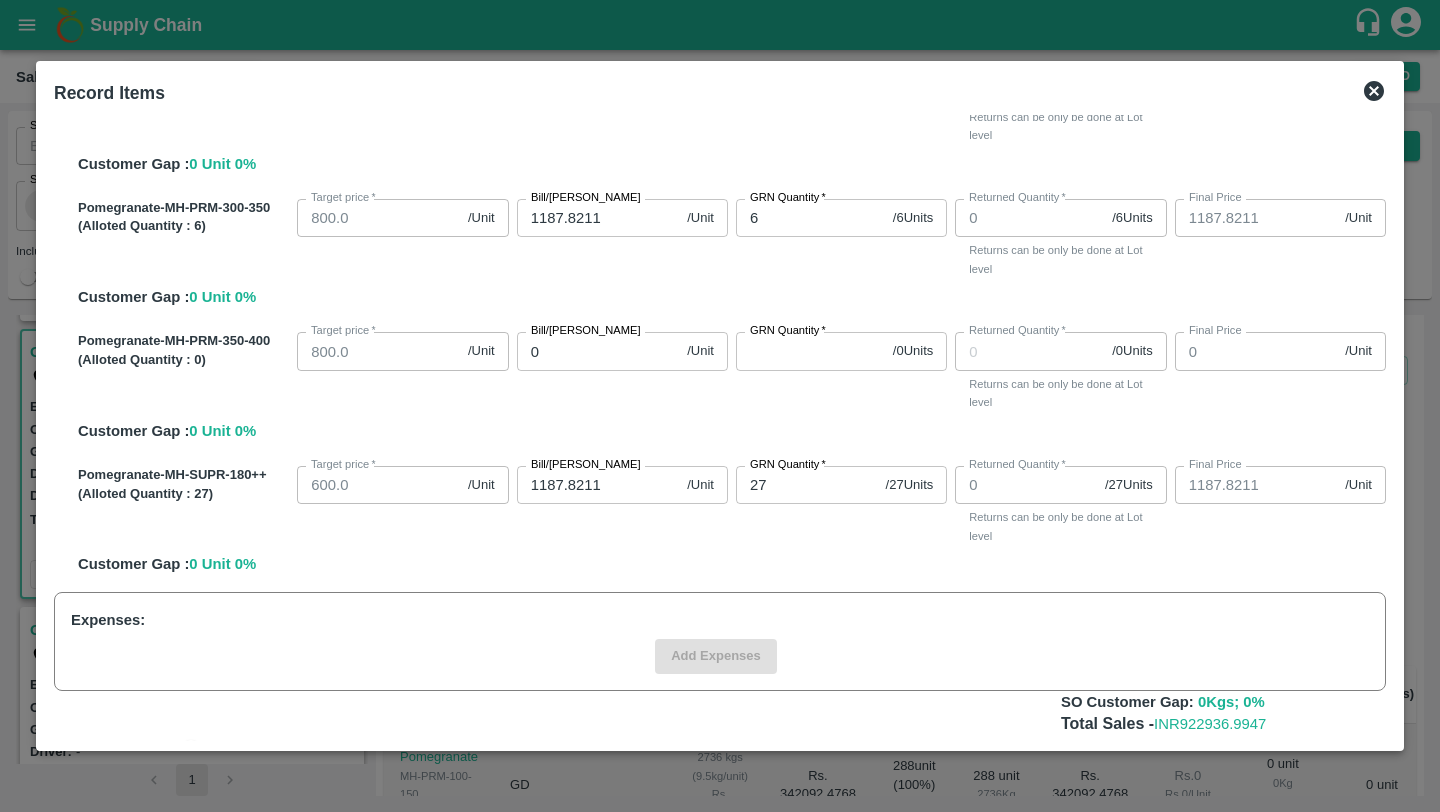 click on "GRN Quantity   *" at bounding box center [810, 351] 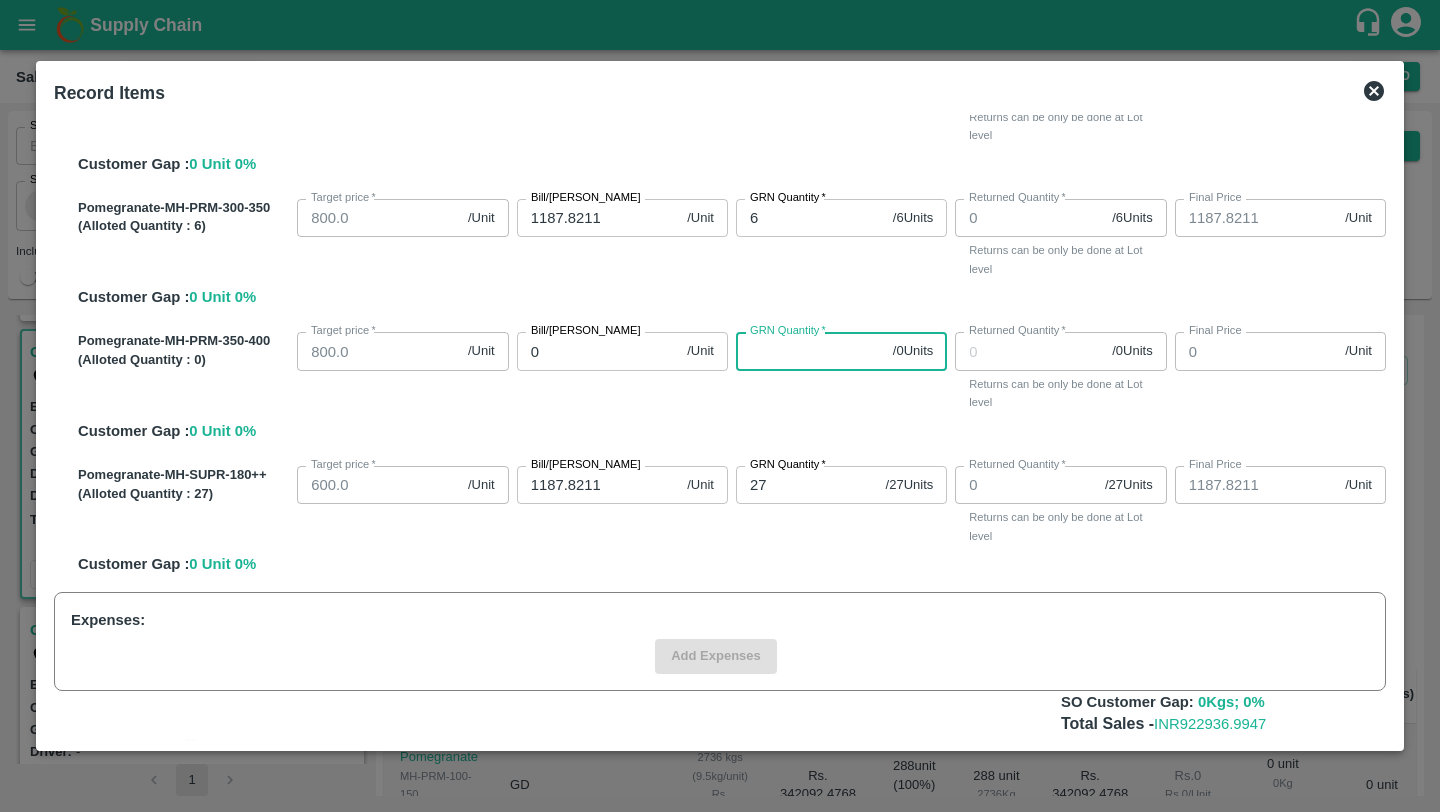 type on "0" 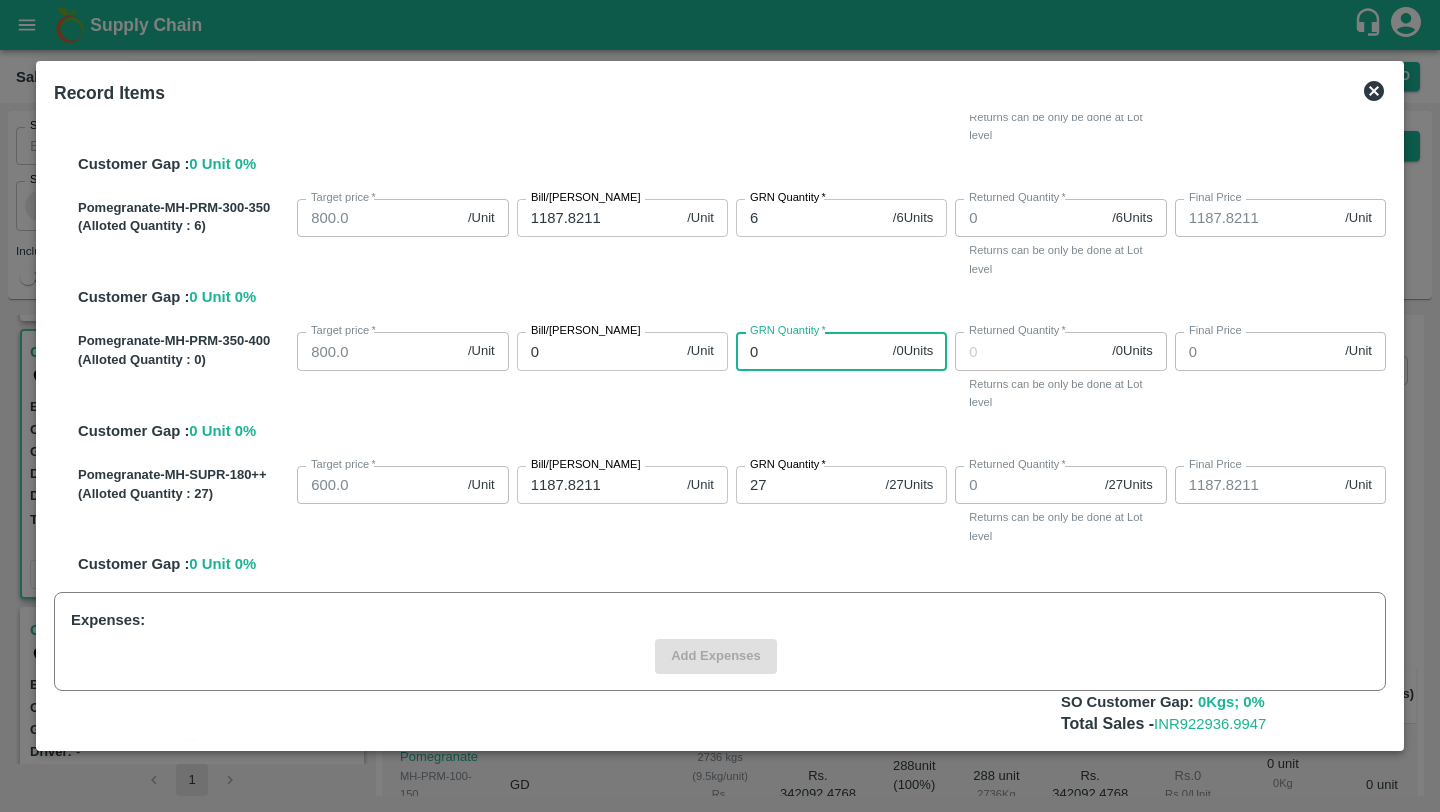 type 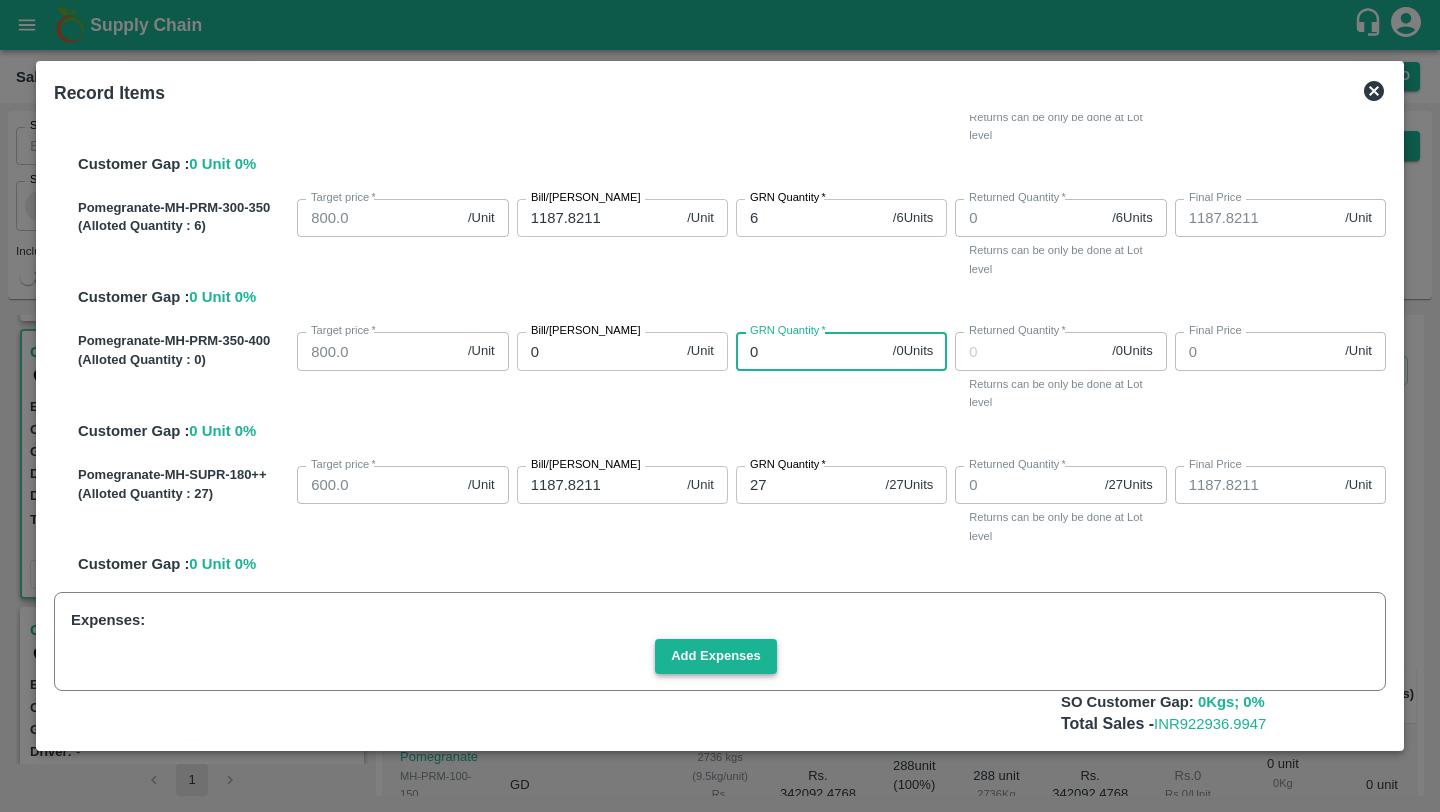 type on "0" 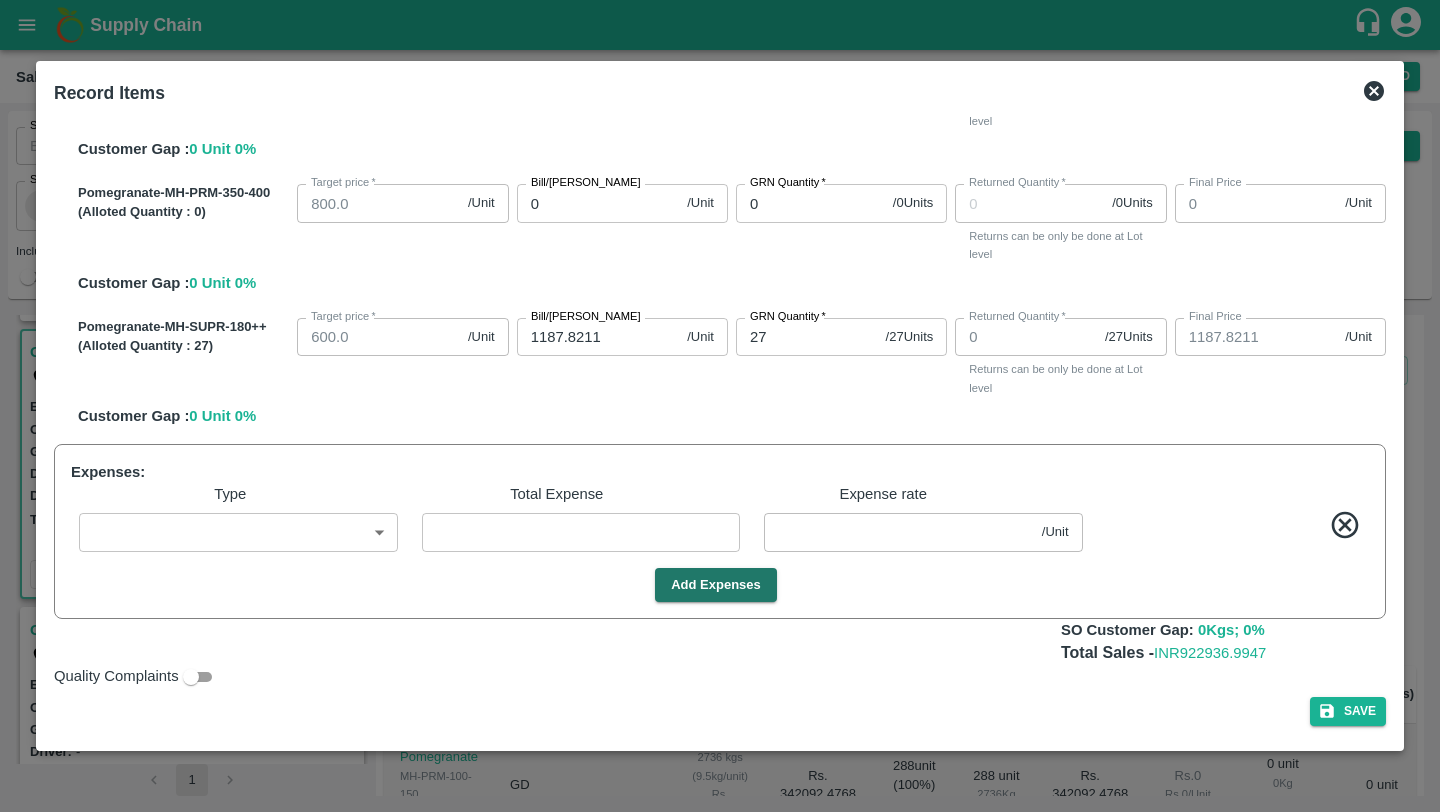 scroll, scrollTop: 817, scrollLeft: 0, axis: vertical 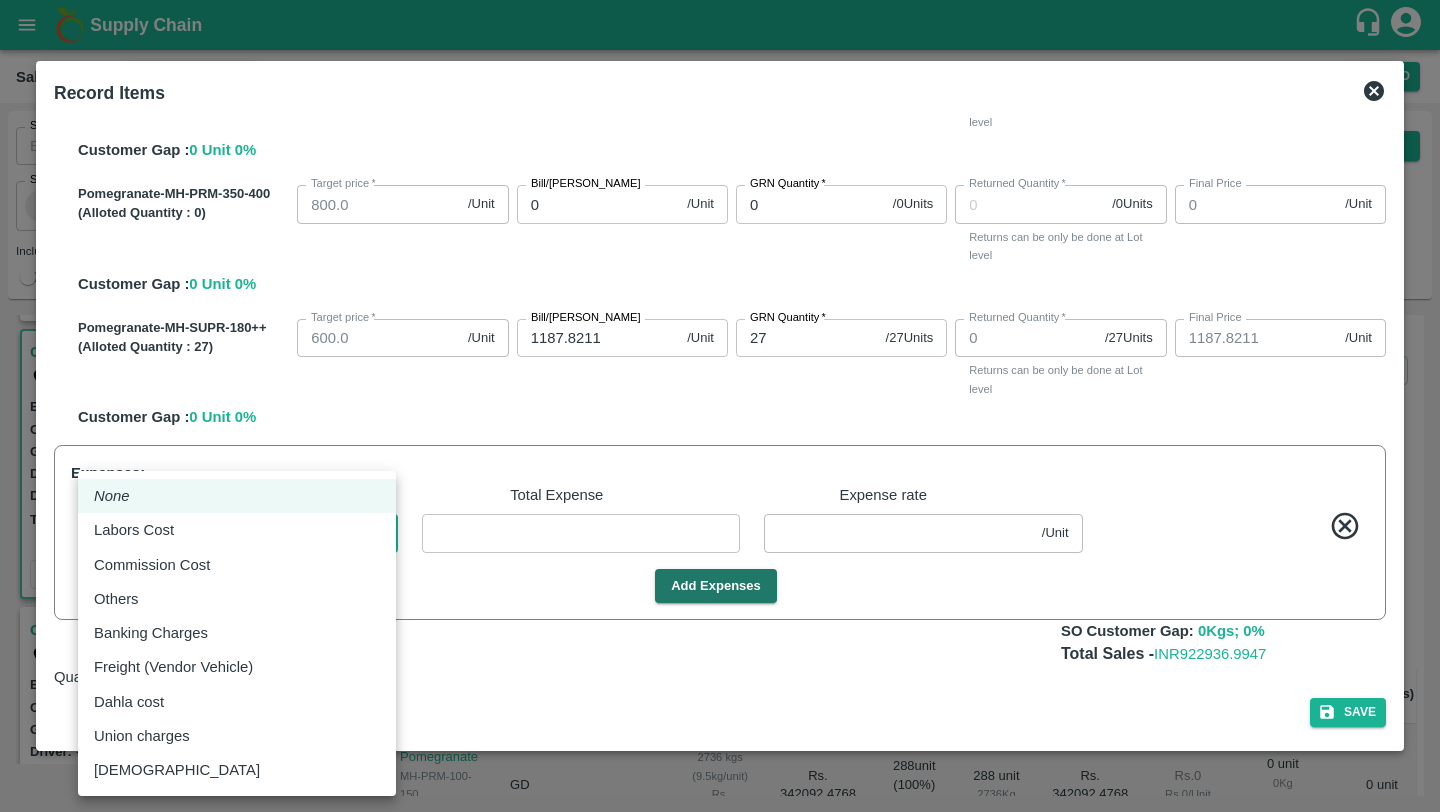 click on "Supply Chain Sales Orders Direct Customer Add SO ID SO ID Start Date Start Date End Date End Date Select Products Select Products   * Select Customer Green Spices Hut Select Customer   * Select Users Select Users   * Select Status Select Status   * Select Source Select Source   * Include Booked Hide Green Spices Hut Commission [STREET_ADDRESS] 599813 Expected Delivery : [DATE] 11:00 PM Ordered Value: Rs.   475700 GRN Value: Rs.   0 Driver: Siddesg - 9741782927 Delivery weight: 5386.5 Trips: #84834 (Full Load) TRACK Pending_Allotment Green Spices Hut Commission Shop [STREET_ADDRESS] 599674 Expected Delivery : [DATE] 11:00 PM Ordered Value: Rs.   847600 GRN Value: Rs.   0 Driver: Rahul  - 9860065844 Delivery weight: 8018 Trips: #84628 (Full Load) TRACK Pending_Allotment Green Spices Hut Commission 599501 Expected Delivery : [DATE] 11:00 PM Rs." at bounding box center (720, 406) 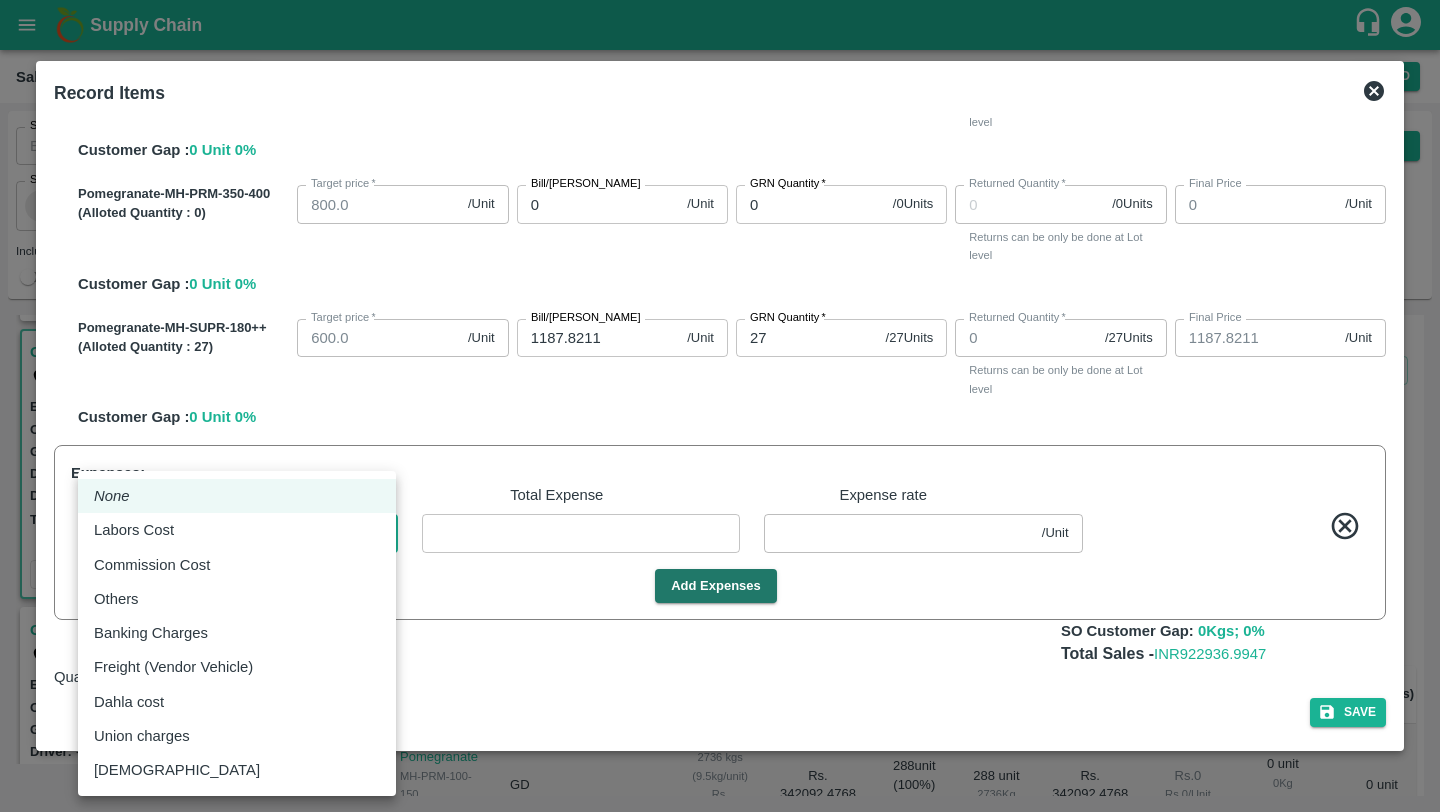 type 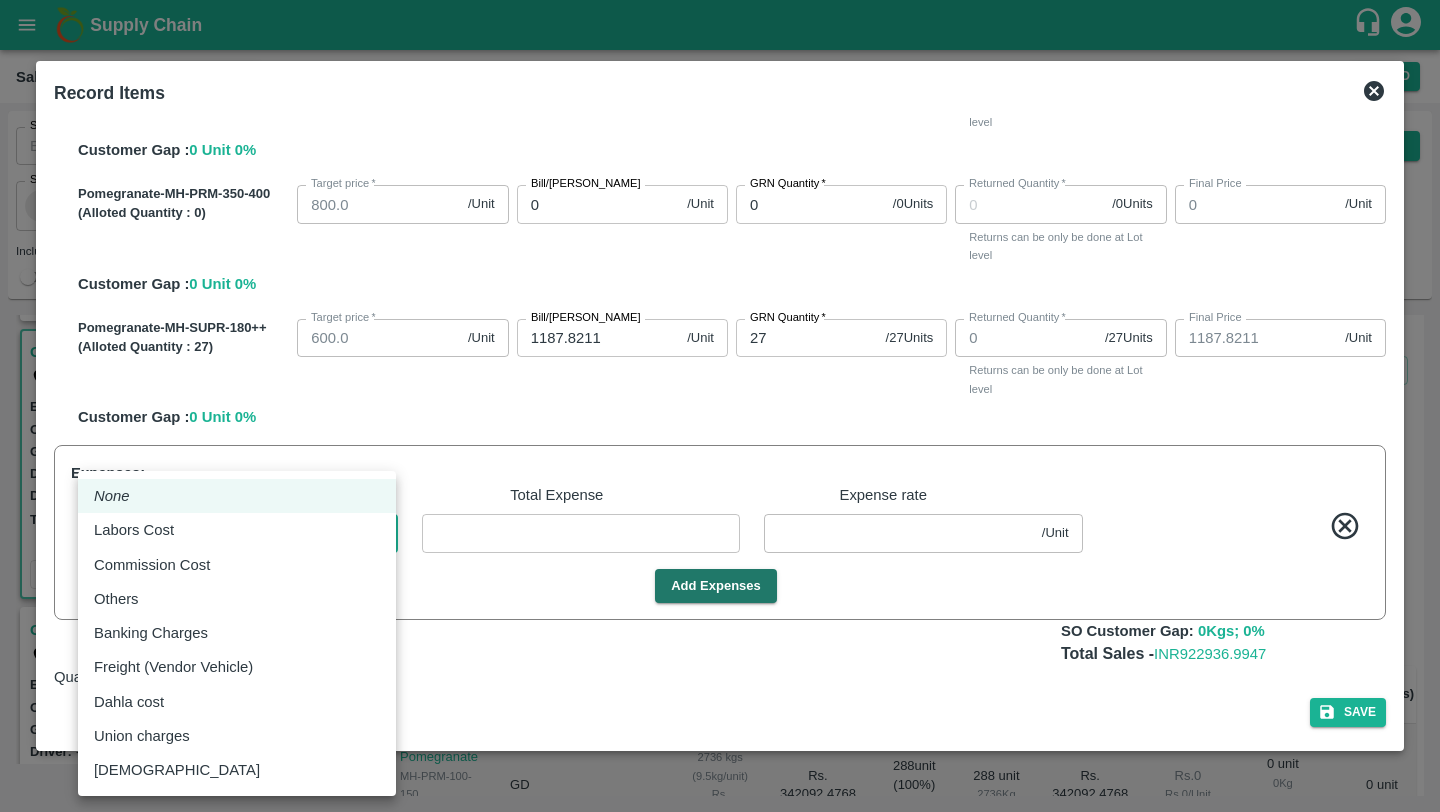 click at bounding box center [720, 406] 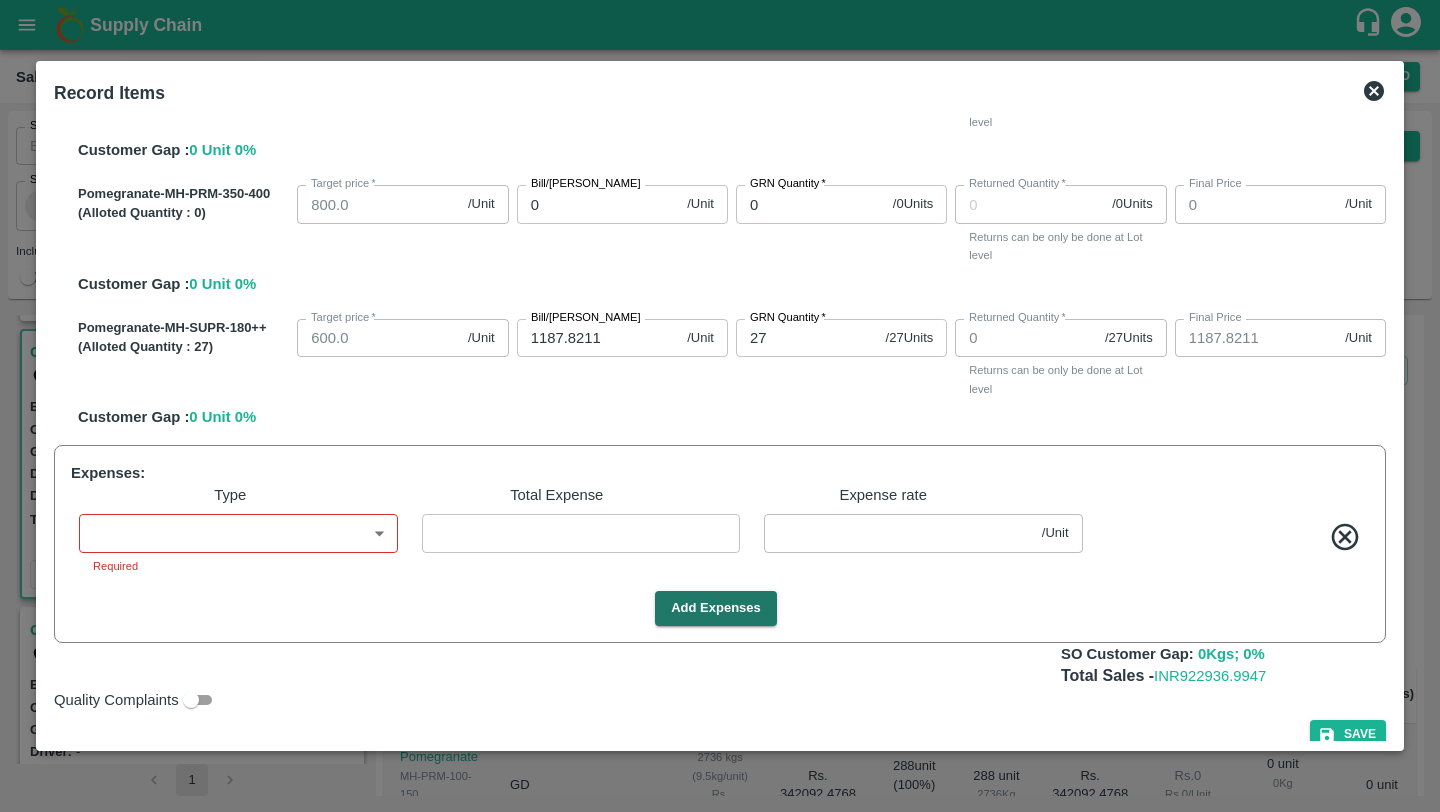 type 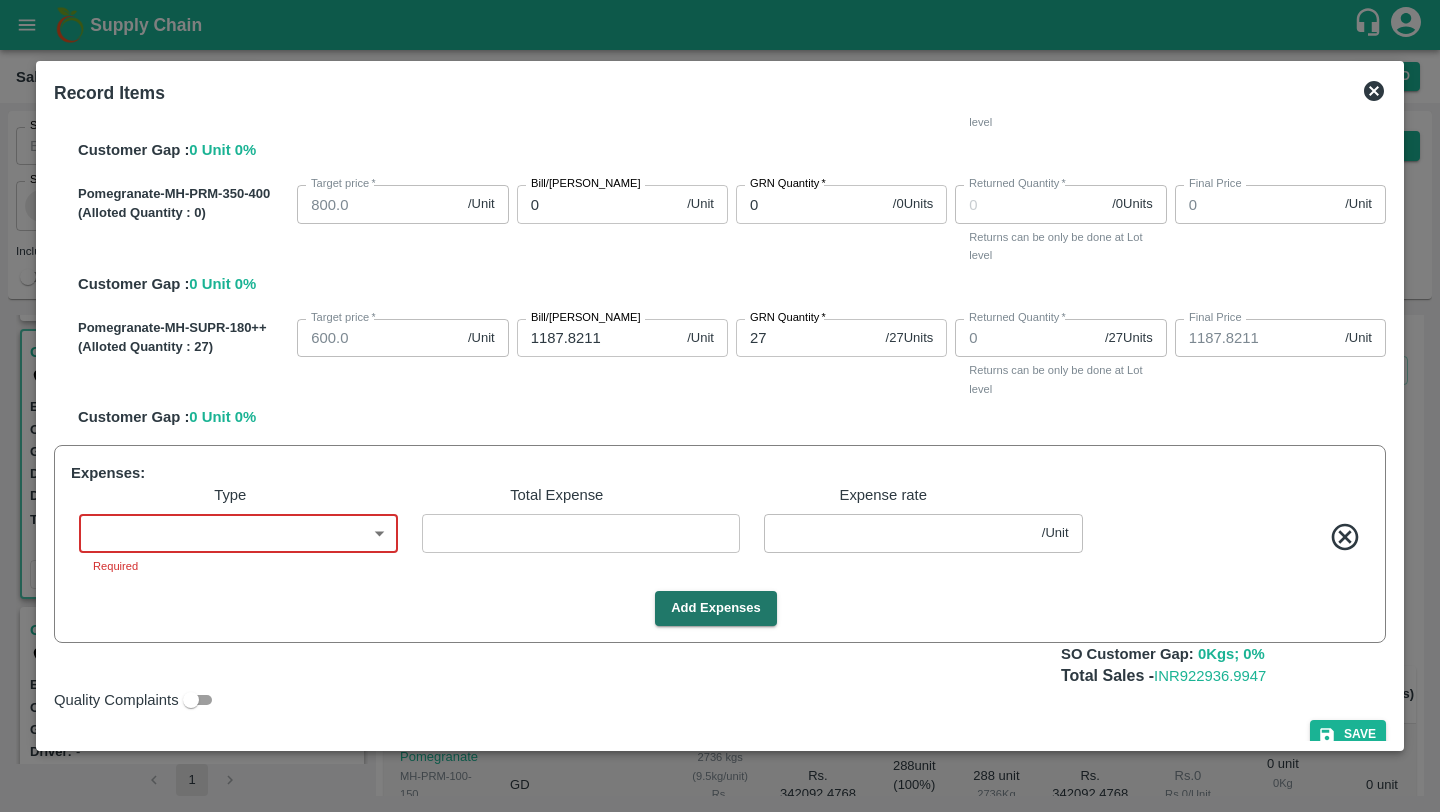 click on "Supply Chain Sales Orders Direct Customer Add SO ID SO ID Start Date Start Date End Date End Date Select Products Select Products   * Select Customer Green Spices Hut Select Customer   * Select Users Select Users   * Select Status Select Status   * Select Source Select Source   * Include Booked Hide Green Spices Hut Commission [STREET_ADDRESS] 599813 Expected Delivery : [DATE] 11:00 PM Ordered Value: Rs.   475700 GRN Value: Rs.   0 Driver: Siddesg - 9741782927 Delivery weight: 5386.5 Trips: #84834 (Full Load) TRACK Pending_Allotment Green Spices Hut Commission Shop [STREET_ADDRESS] 599674 Expected Delivery : [DATE] 11:00 PM Ordered Value: Rs.   847600 GRN Value: Rs.   0 Driver: Rahul  - 9860065844 Delivery weight: 8018 Trips: #84628 (Full Load) TRACK Pending_Allotment Green Spices Hut Commission 599501 Expected Delivery : [DATE] 11:00 PM Rs." at bounding box center (720, 406) 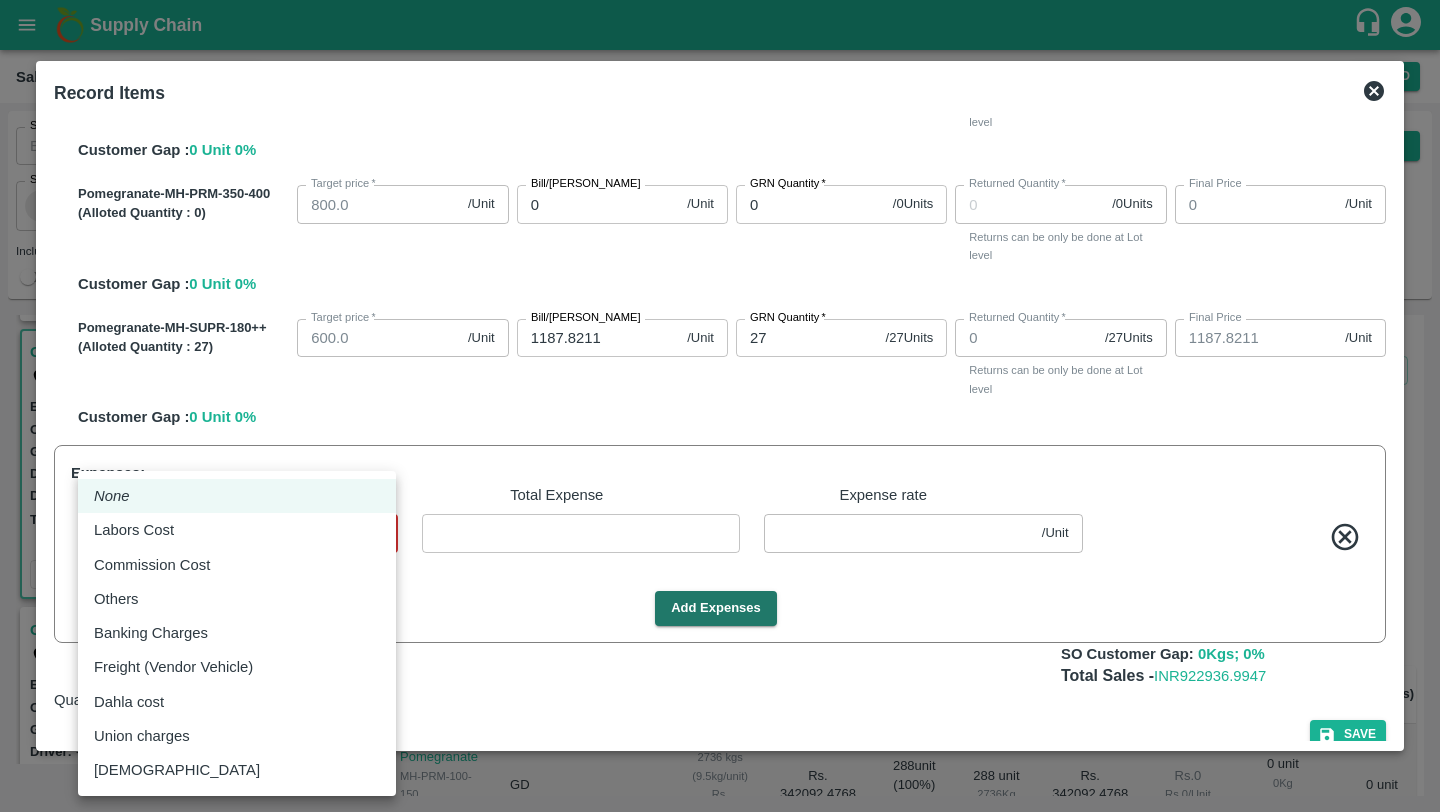 type 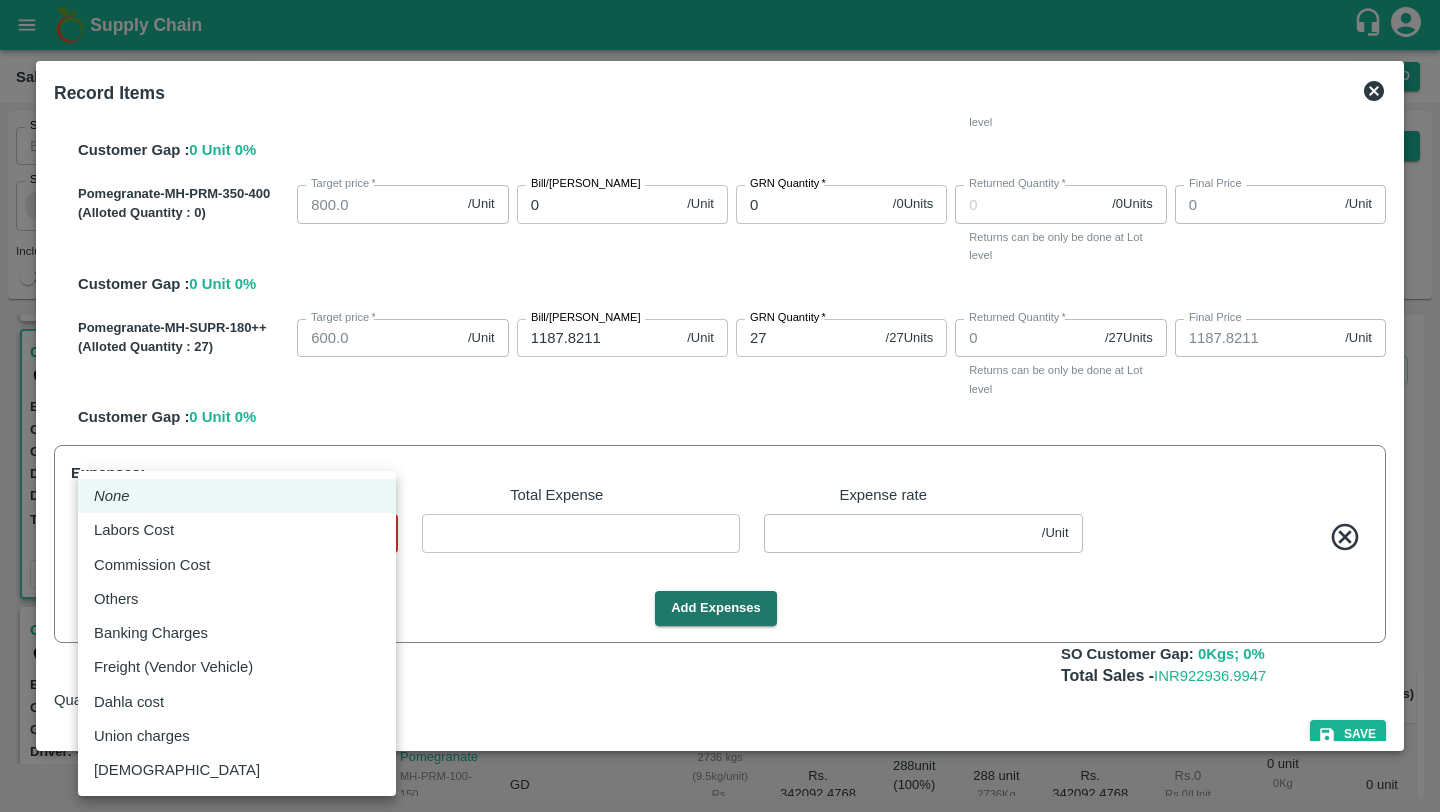 click at bounding box center (720, 406) 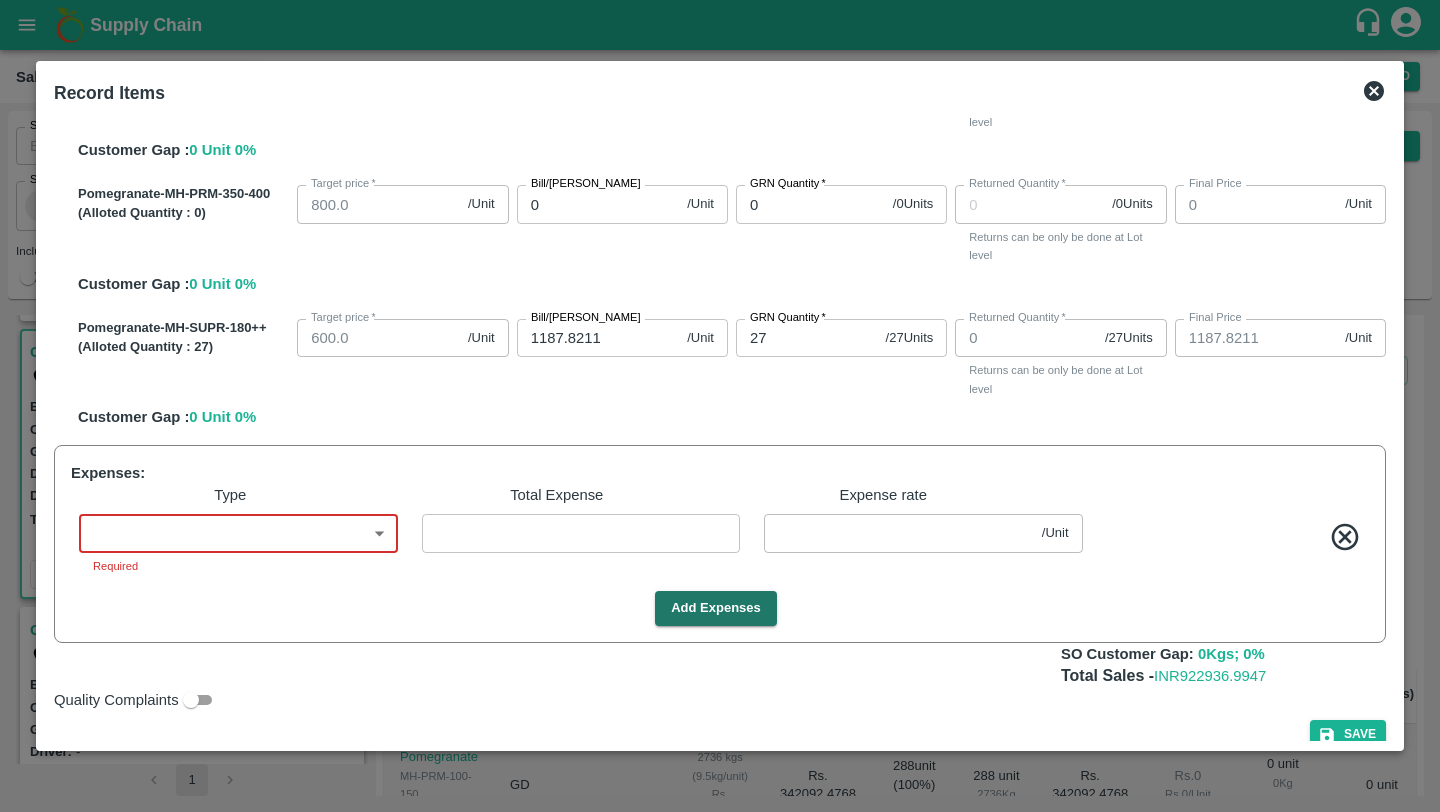 scroll, scrollTop: 0, scrollLeft: 0, axis: both 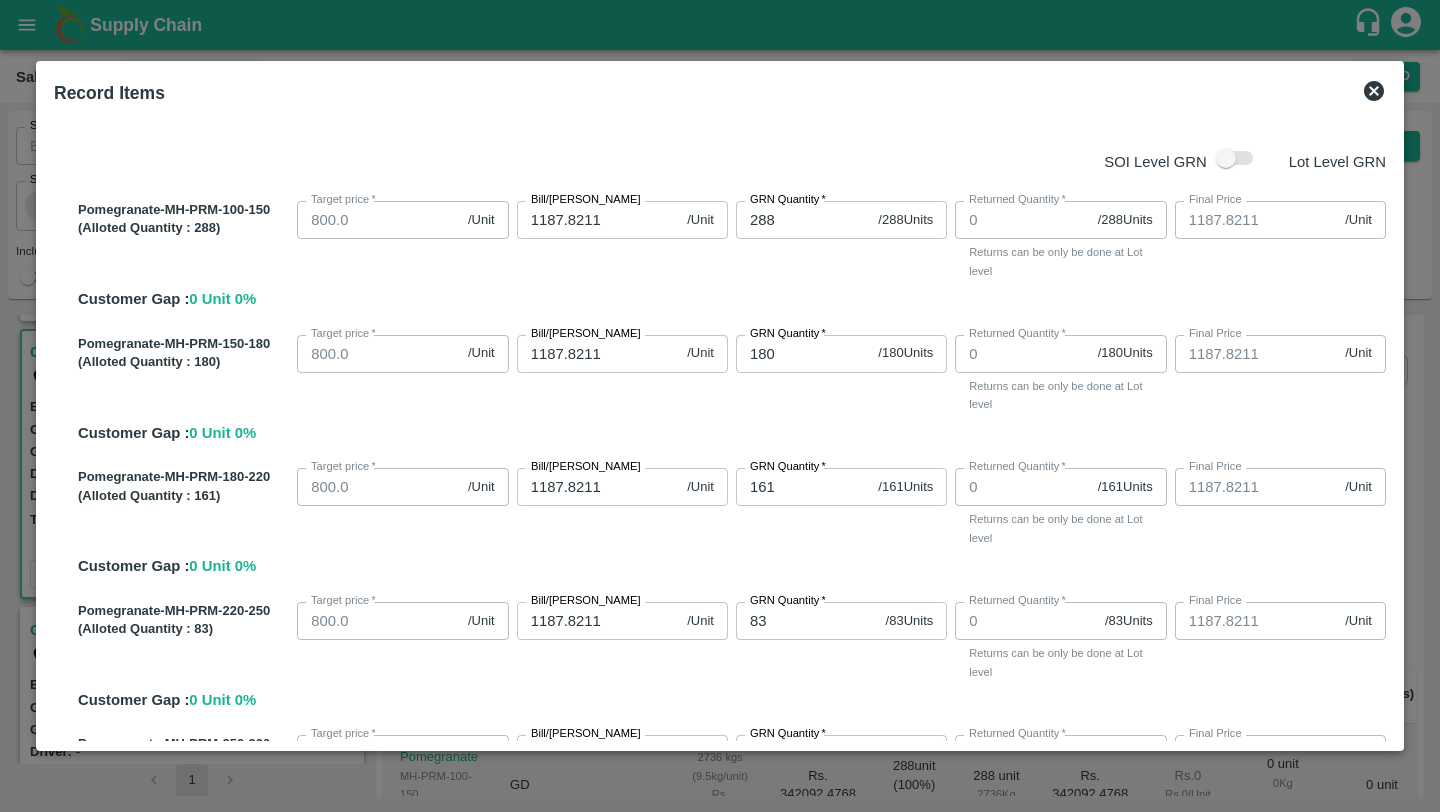 type 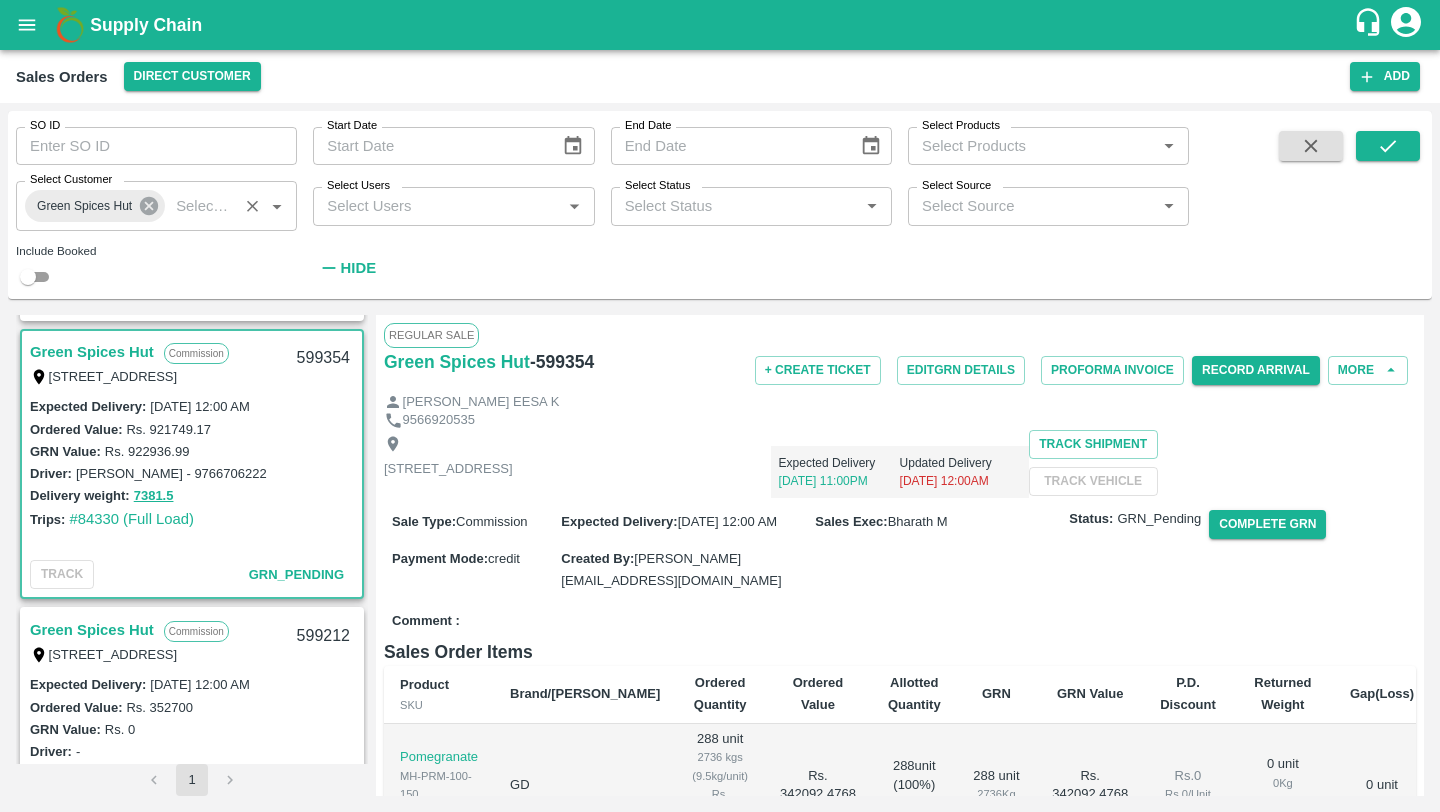 click 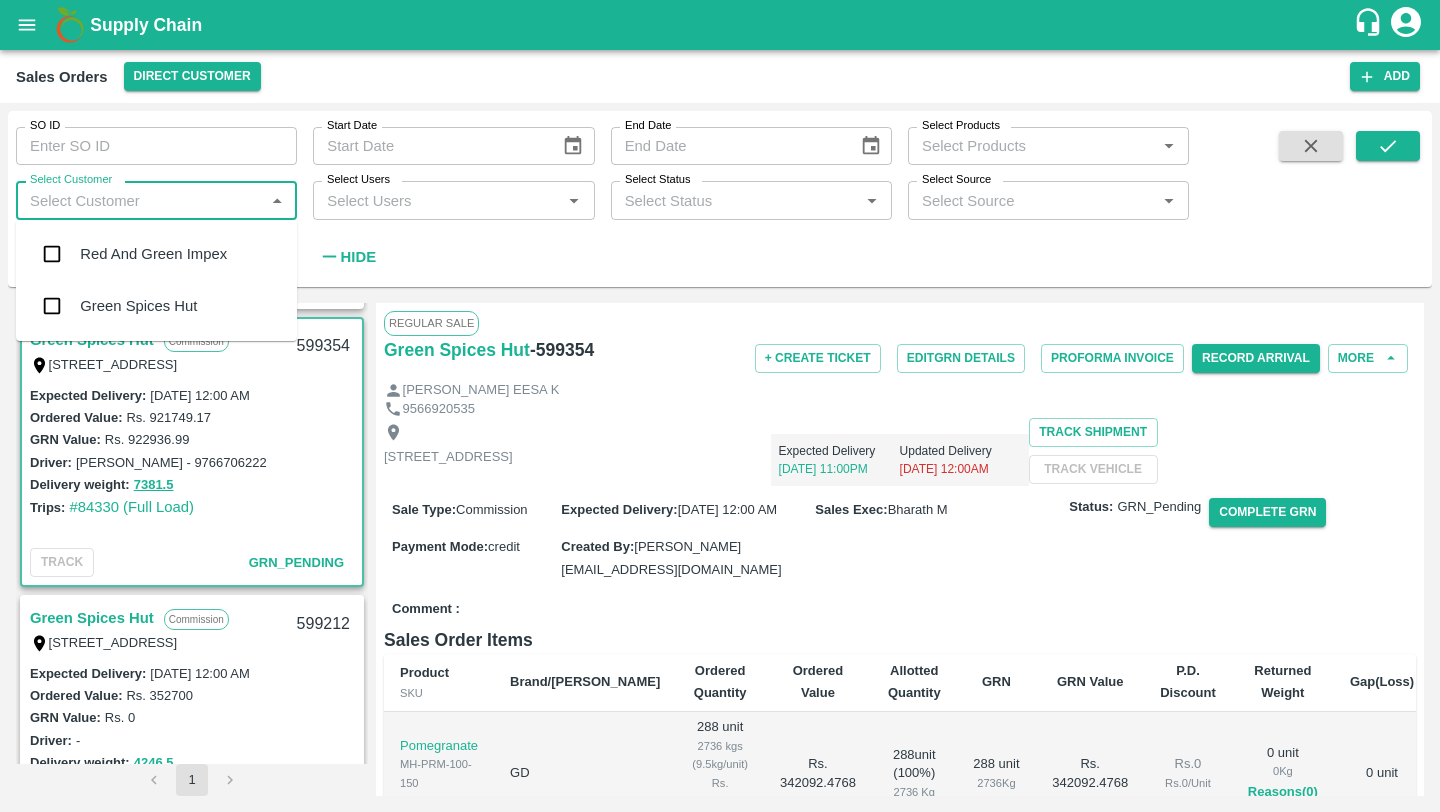 click on "Select Customer" at bounding box center (140, 200) 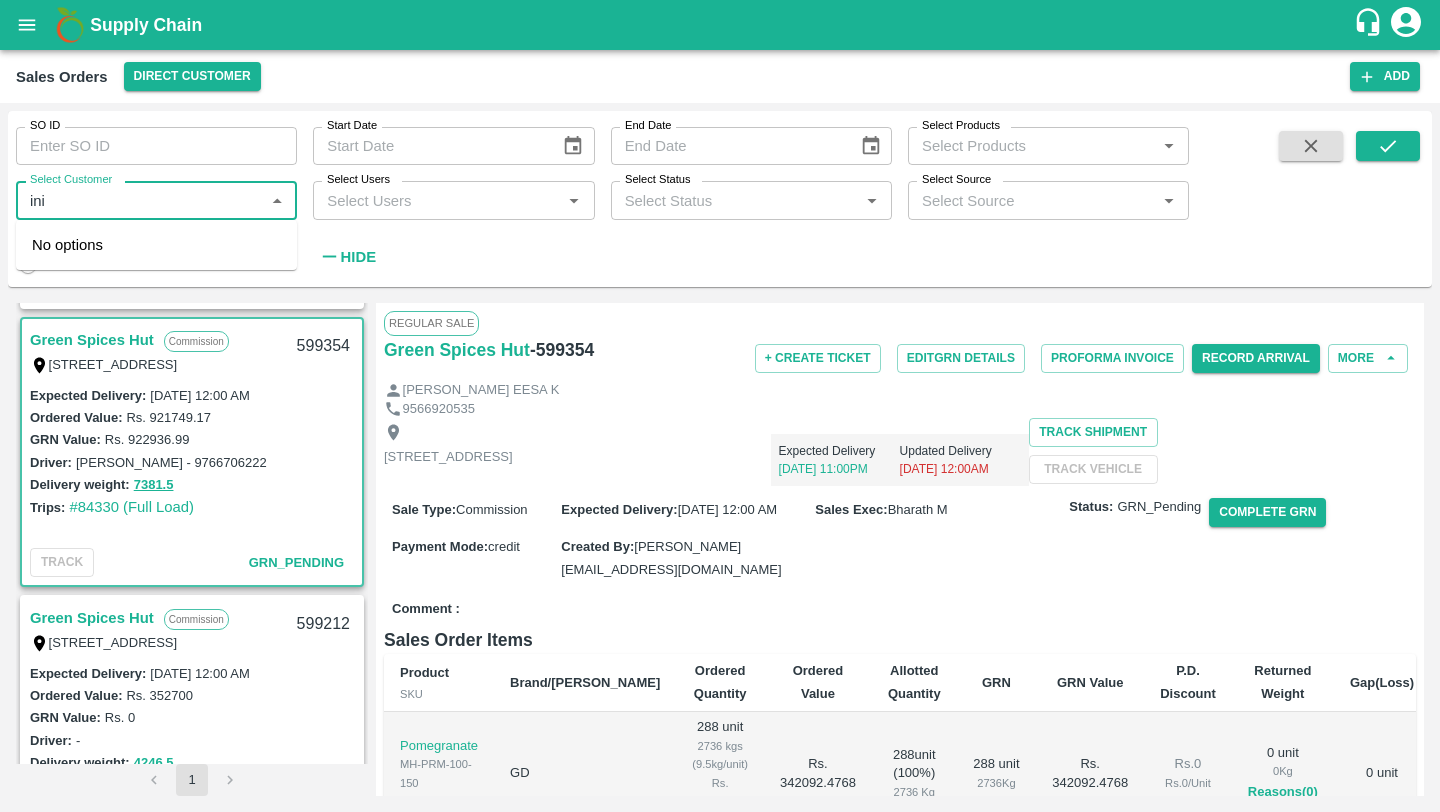 type on "ini" 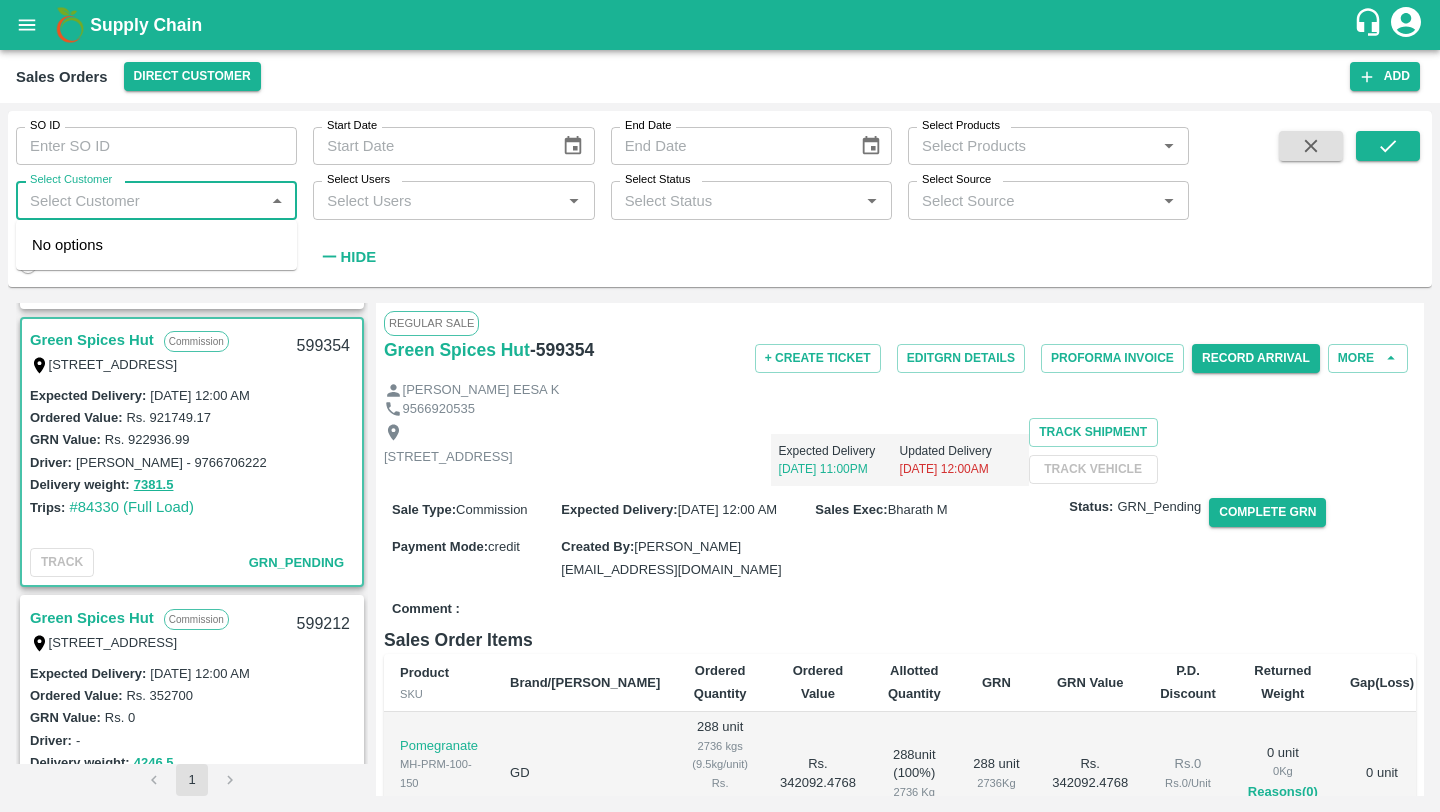 click on "SO ID SO ID Start Date Start Date End Date End Date Select Products Select Products   * Select Customer Select Customer   * Select Users Select Users   * Select Status Select Status   * Select Source Select Source   * Include Booked Hide Green Spices Hut Commission Shop [STREET_ADDRESS] 599813 Expected Delivery : [DATE] 11:00 PM Ordered Value: Rs.   475700 GRN Value: Rs.   0 Driver: Siddesg - 9741782927 Delivery weight: 5386.5 Trips: #84834 (Full Load) TRACK Pending_Allotment Green Spices Hut Commission Shop [STREET_ADDRESS] 599674 Expected Delivery : [DATE] 11:00 PM Ordered Value: Rs.   847600 GRN Value: Rs.   0 Driver: Rahul  - 9860065844 Delivery weight: 8018 Trips: #84628 (Full Load) TRACK Pending_Allotment Green Spices Hut Commission [STREET_ADDRESS] 599501 Expected Delivery" at bounding box center (720, 457) 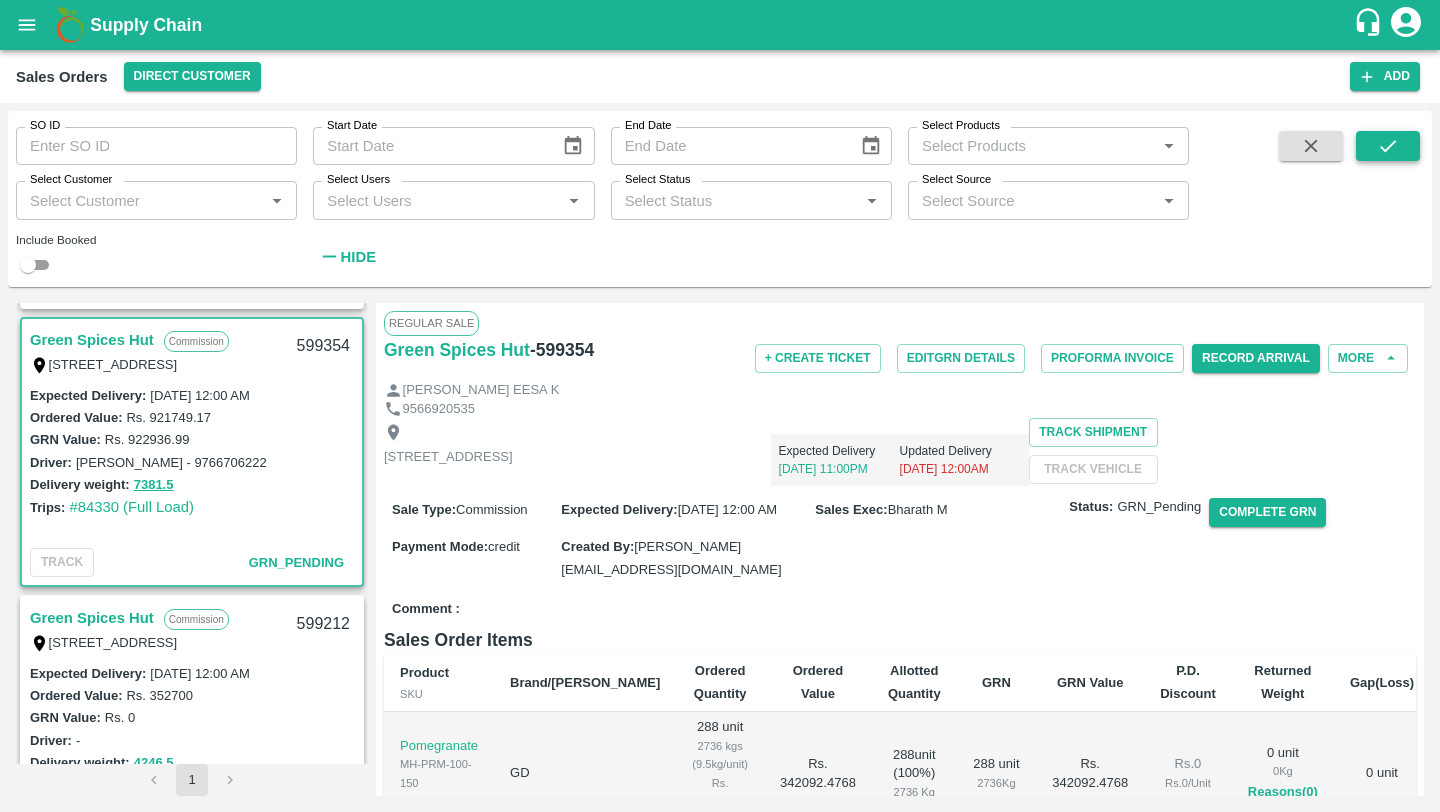 click at bounding box center [1388, 146] 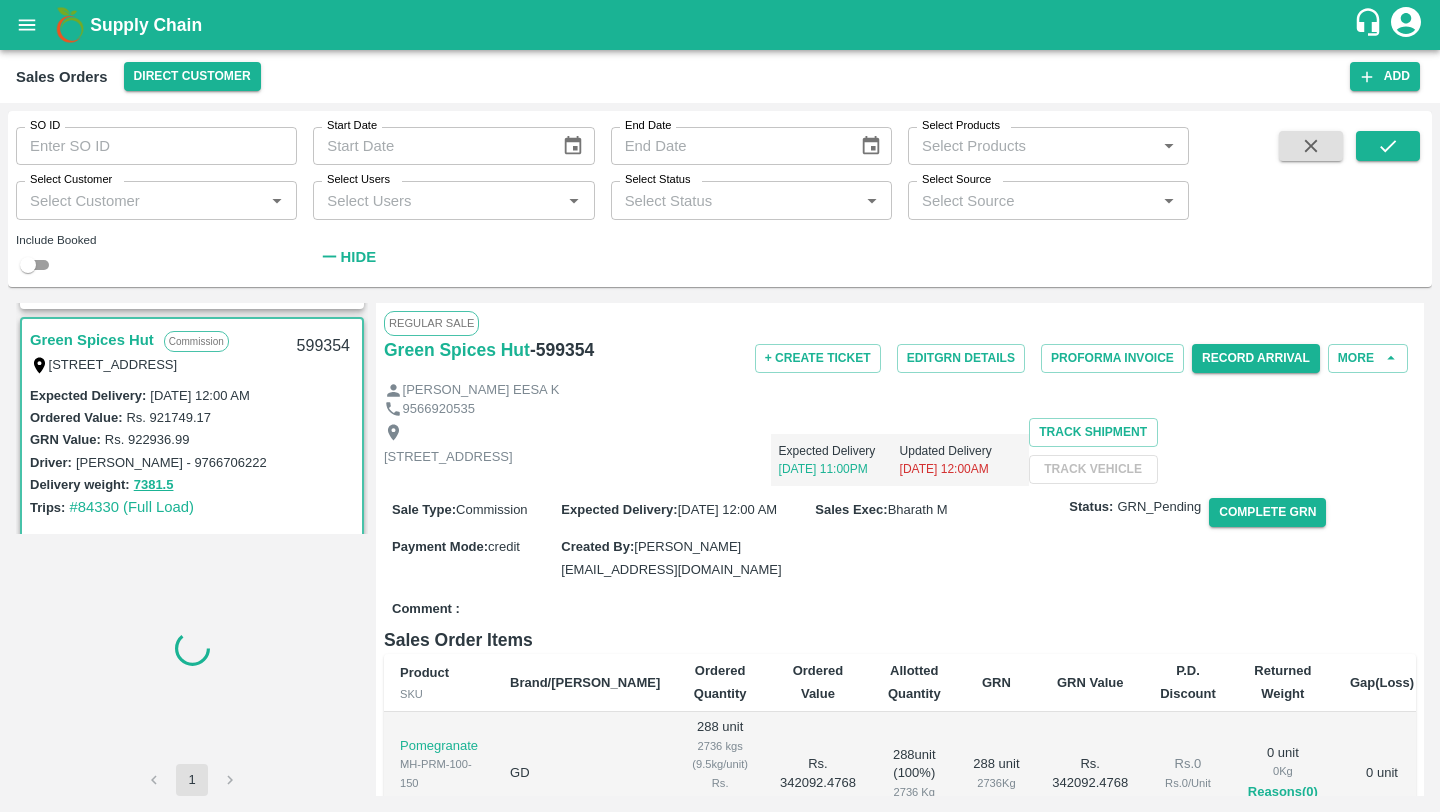 click on "Select Customer" at bounding box center [140, 200] 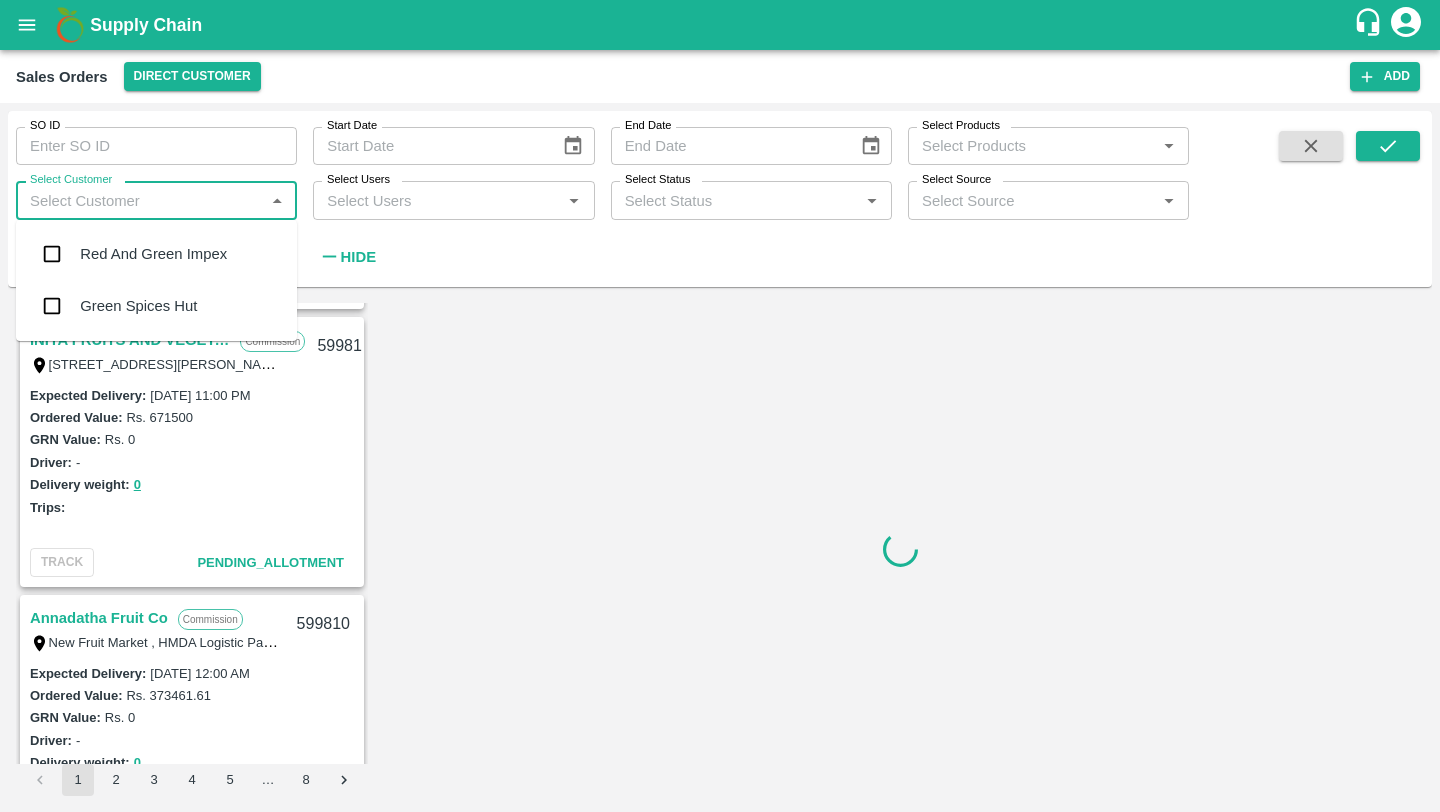 scroll, scrollTop: 840, scrollLeft: 0, axis: vertical 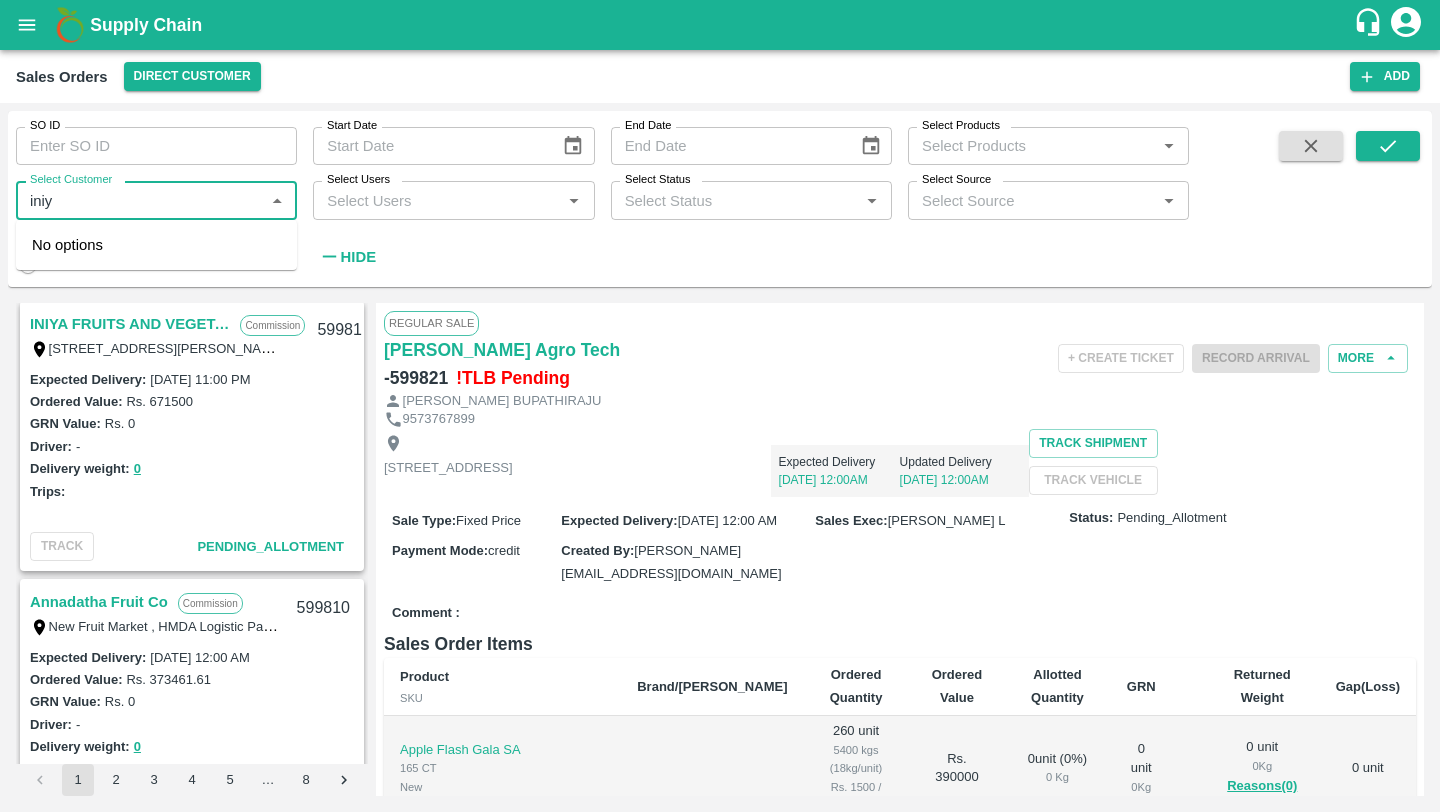 type on "iniya" 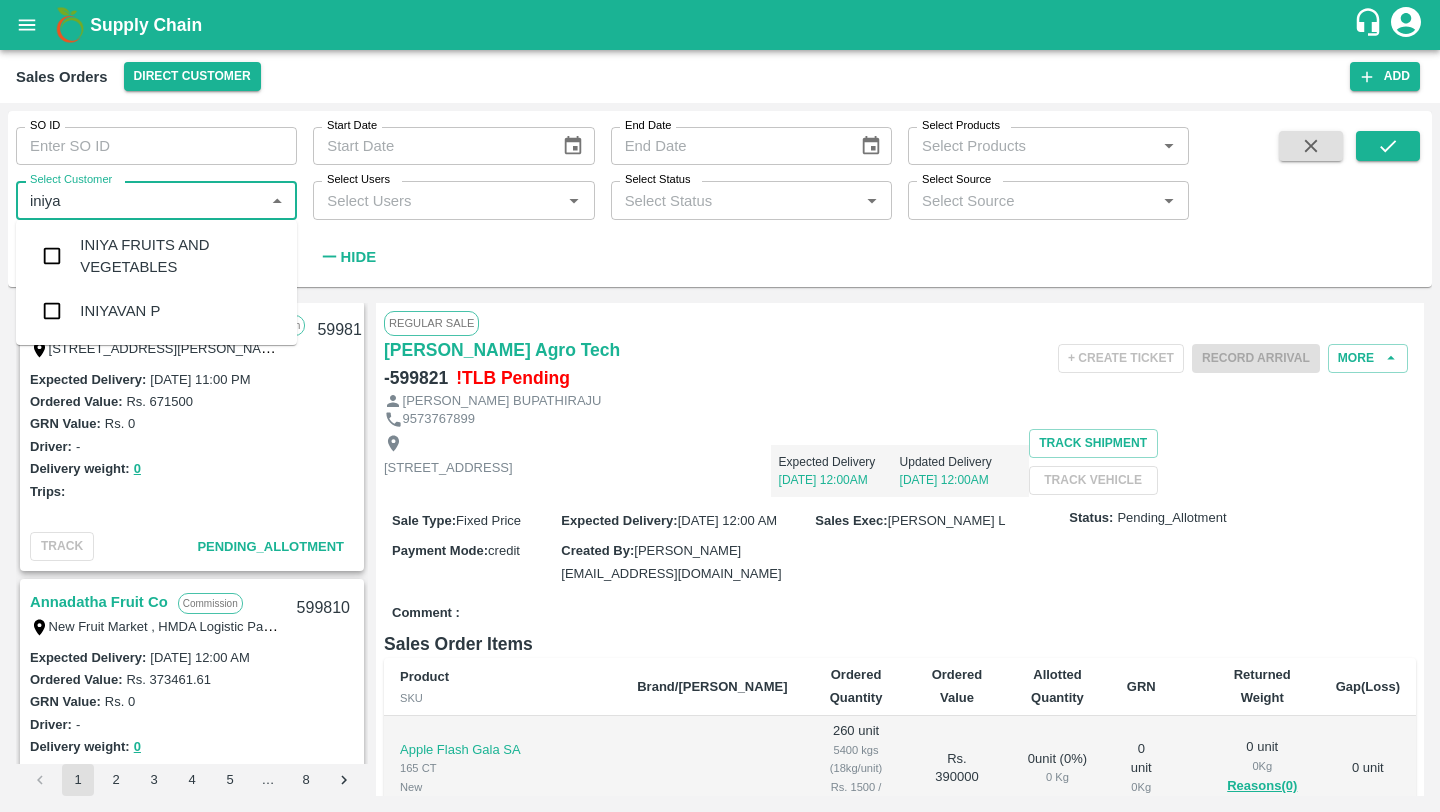 click on "INIYA FRUITS AND VEGETABLES" at bounding box center (180, 256) 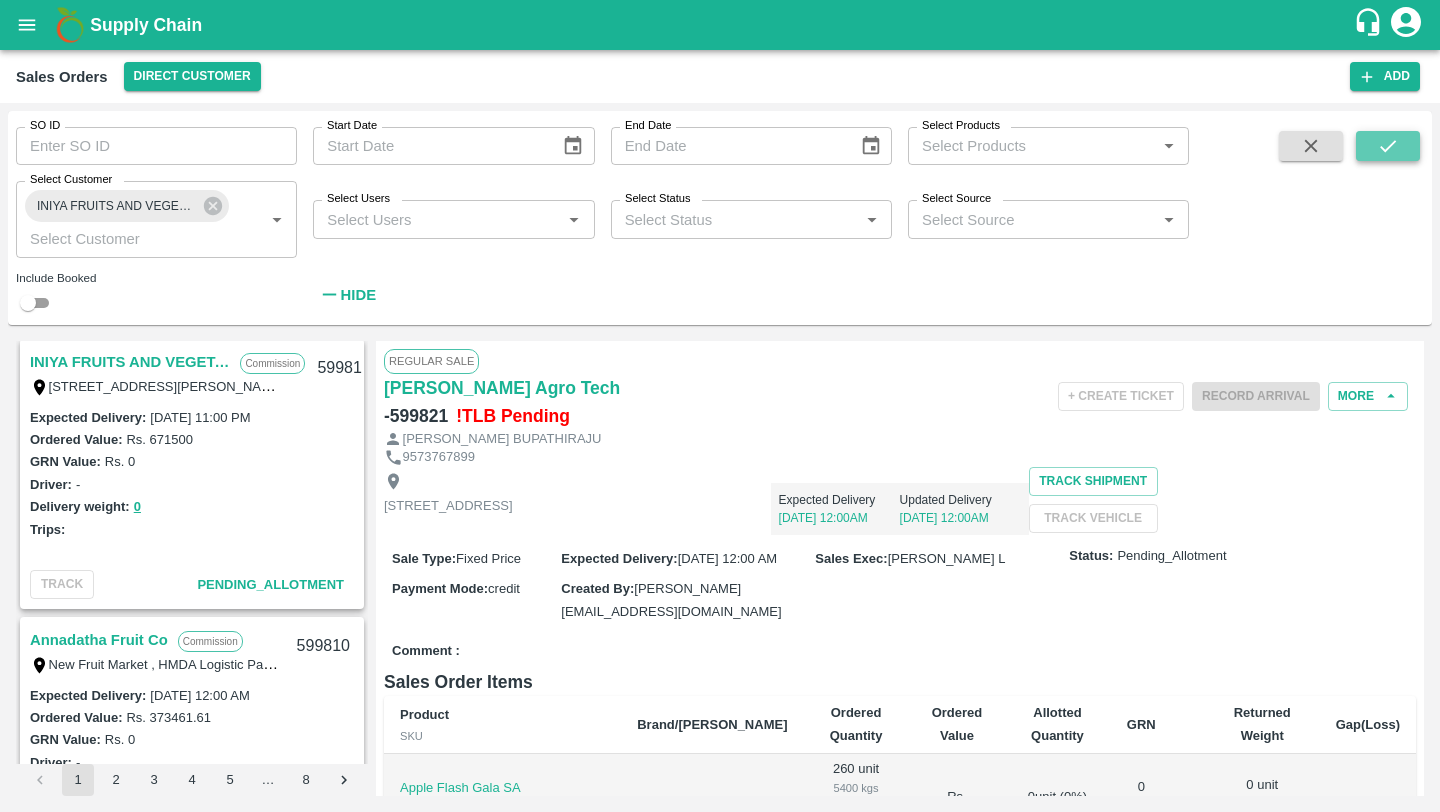 click 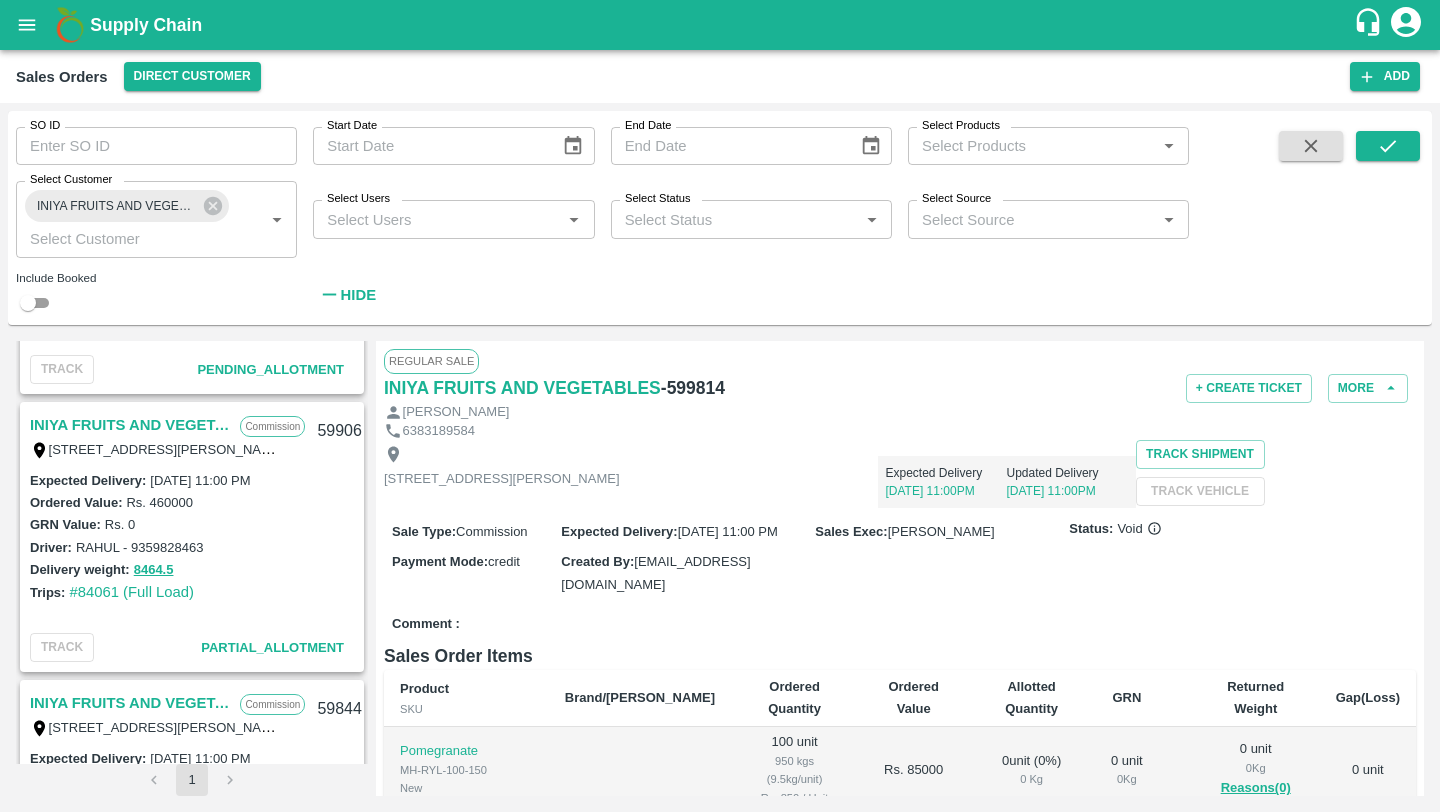 scroll, scrollTop: 2434, scrollLeft: 0, axis: vertical 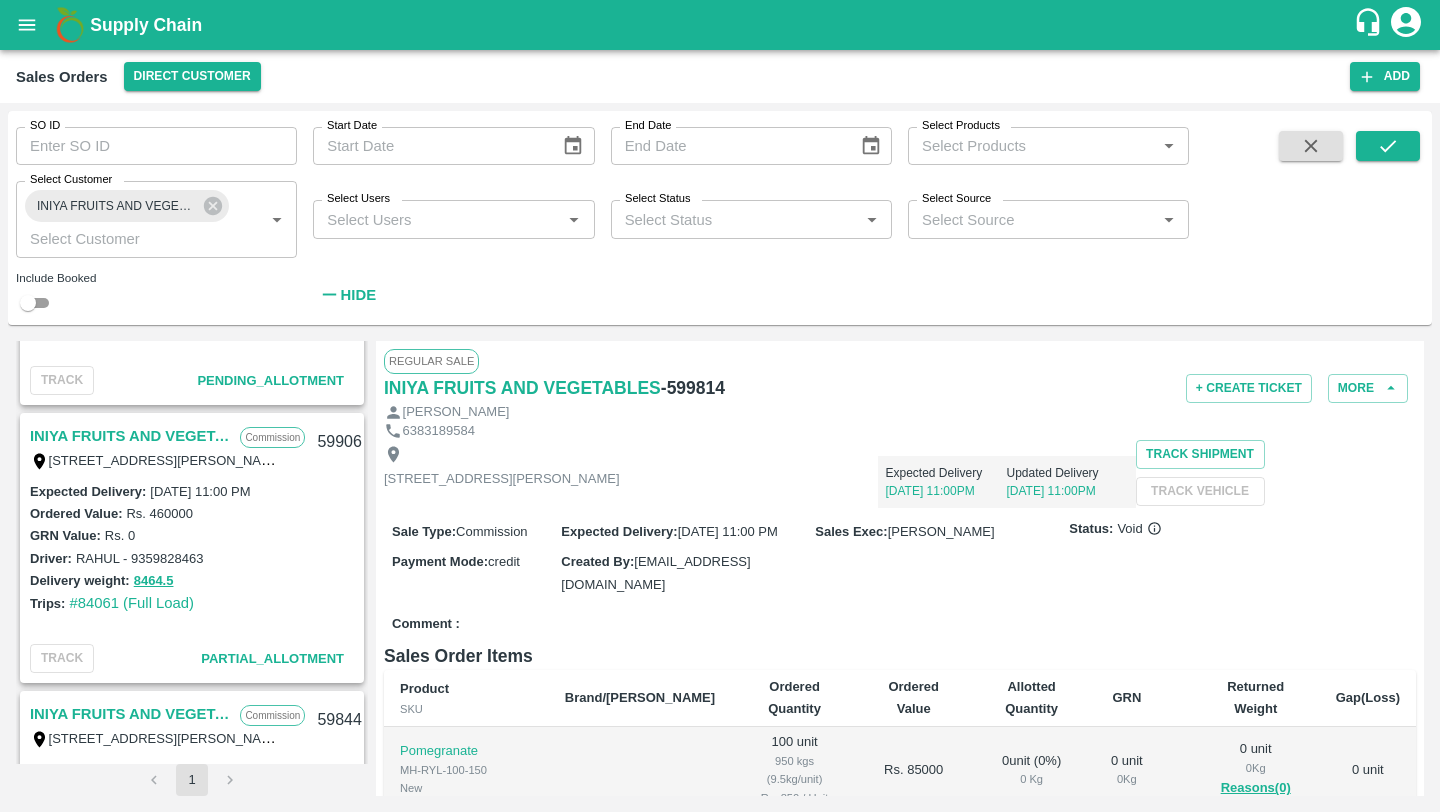 click on "INIYA FRUITS AND VEGETABLES" at bounding box center [130, 436] 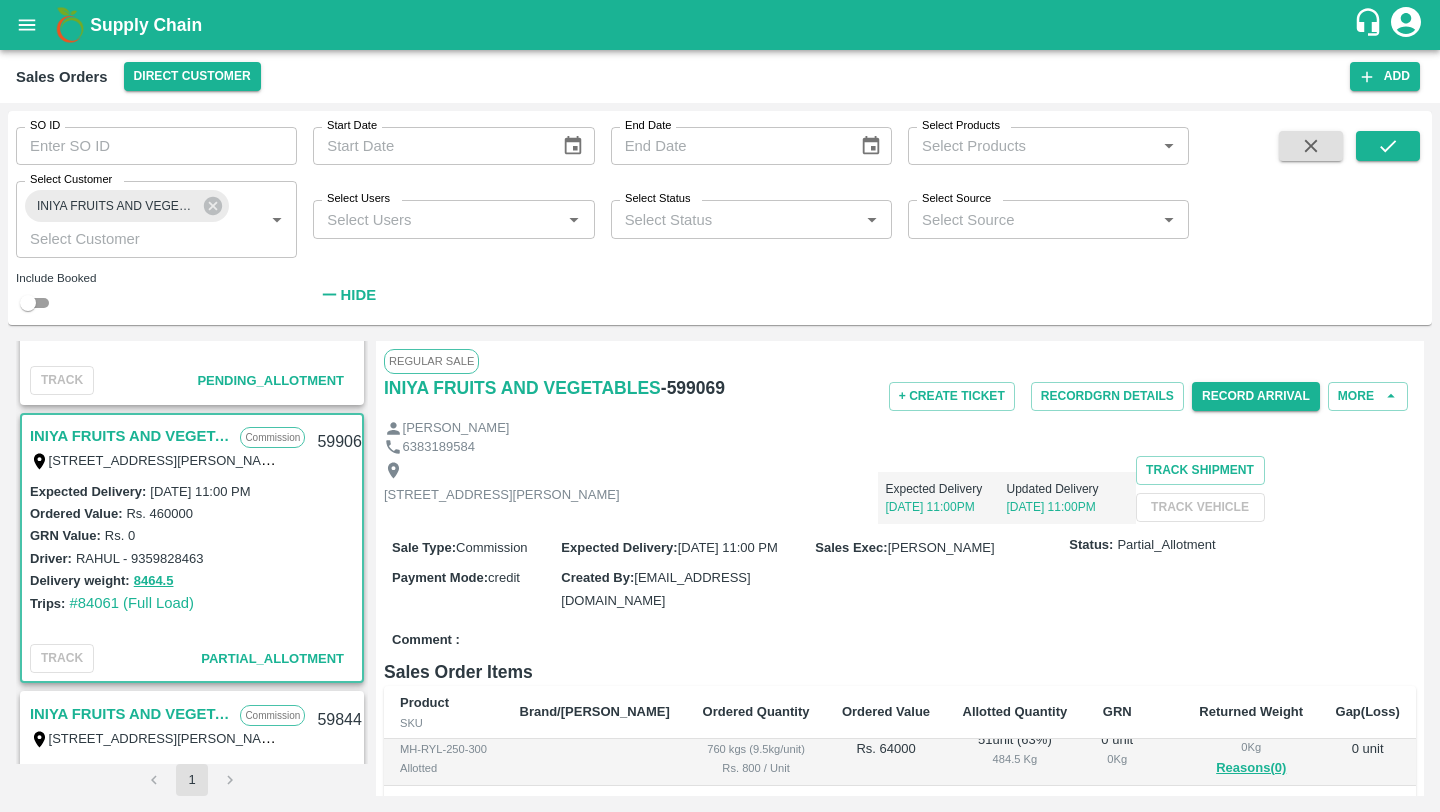 scroll, scrollTop: 344, scrollLeft: 0, axis: vertical 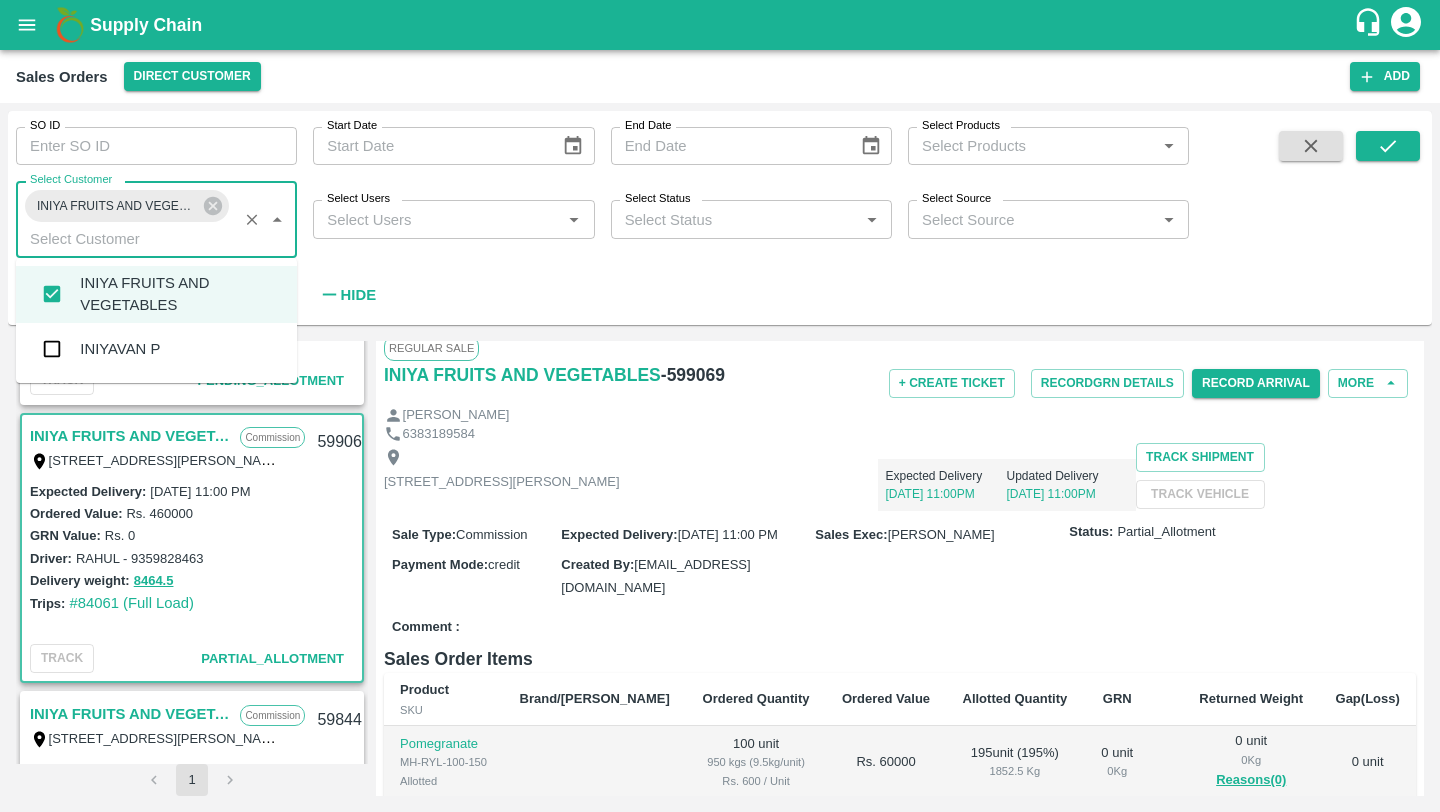 click on "Select Customer" at bounding box center [127, 238] 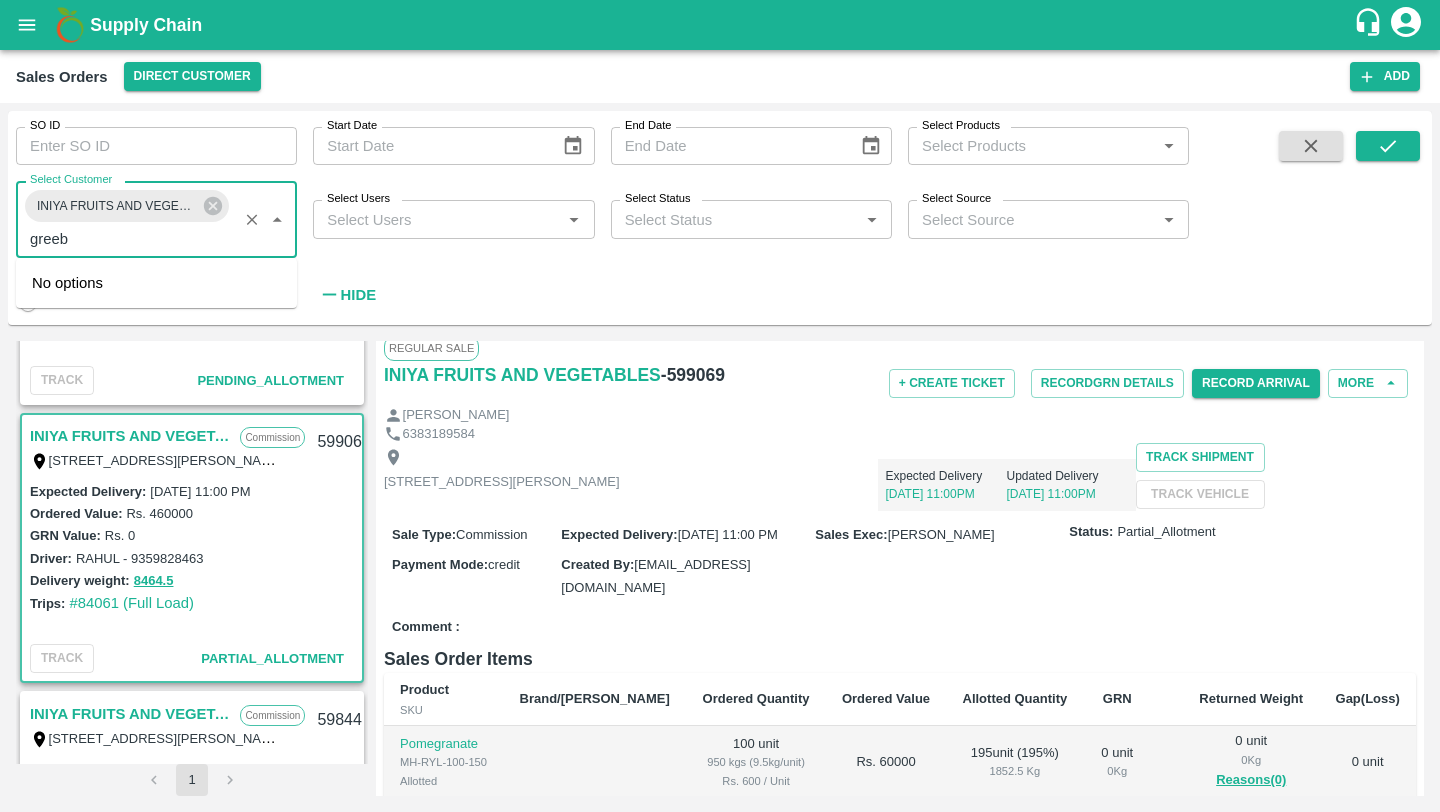 type on "gree" 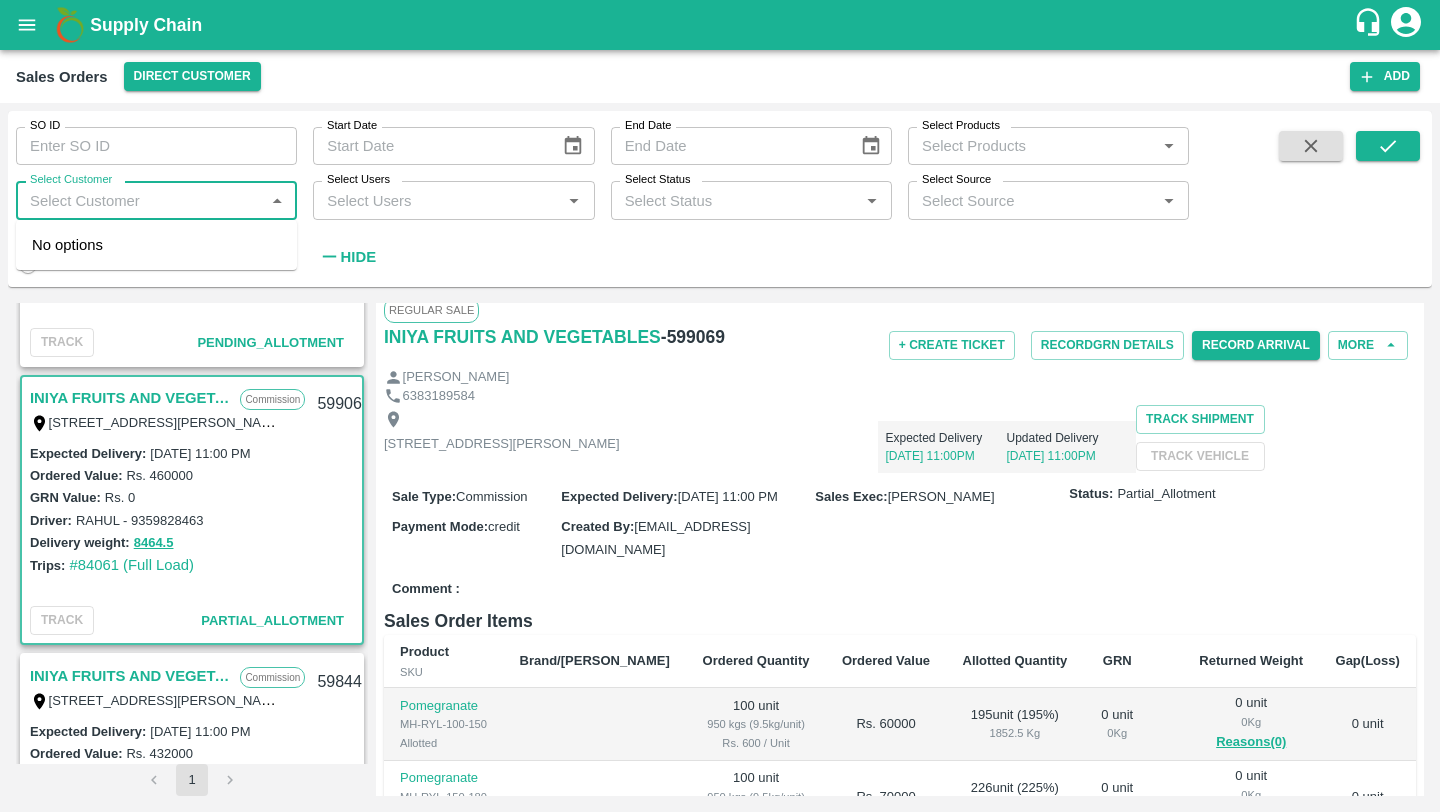 type on "n" 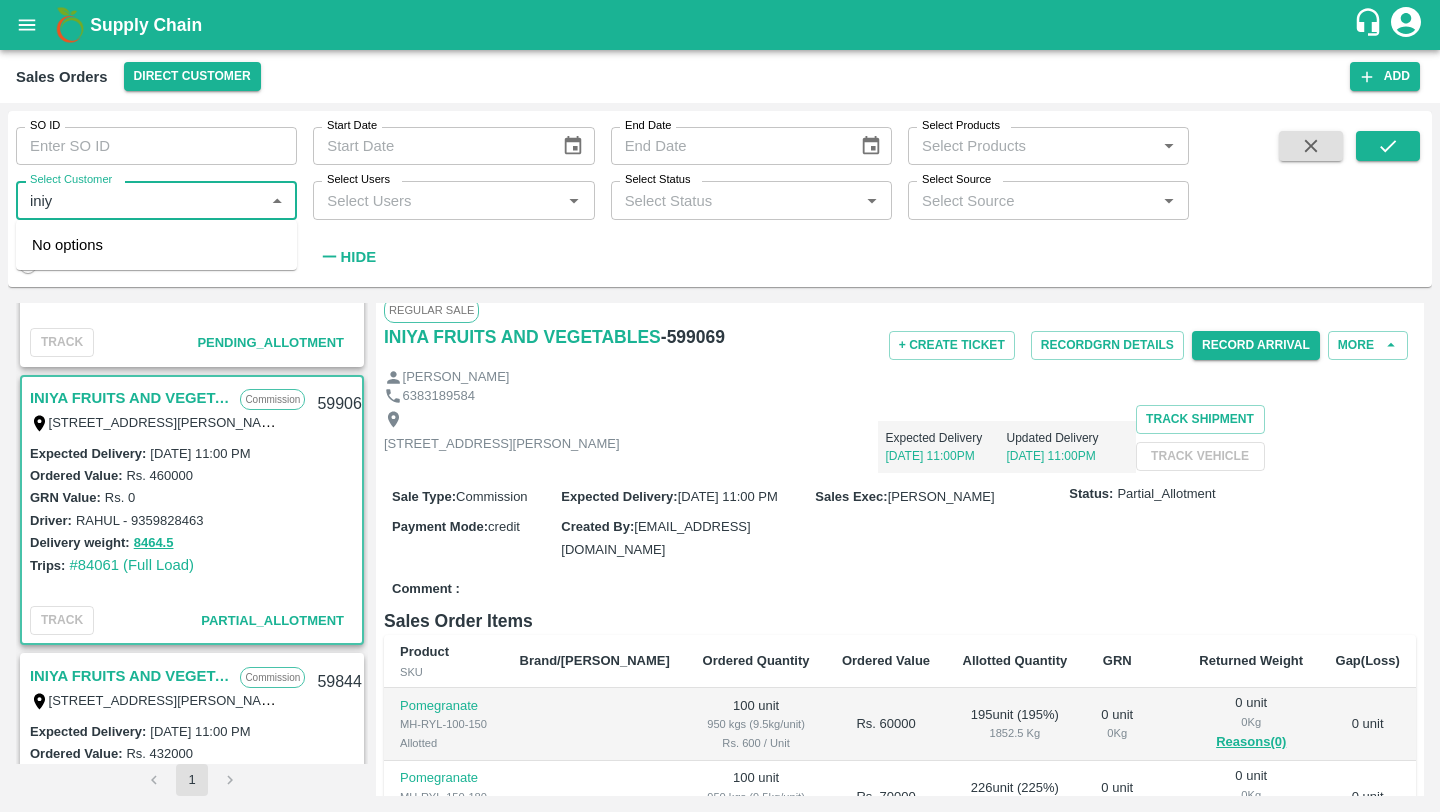 type on "iniya" 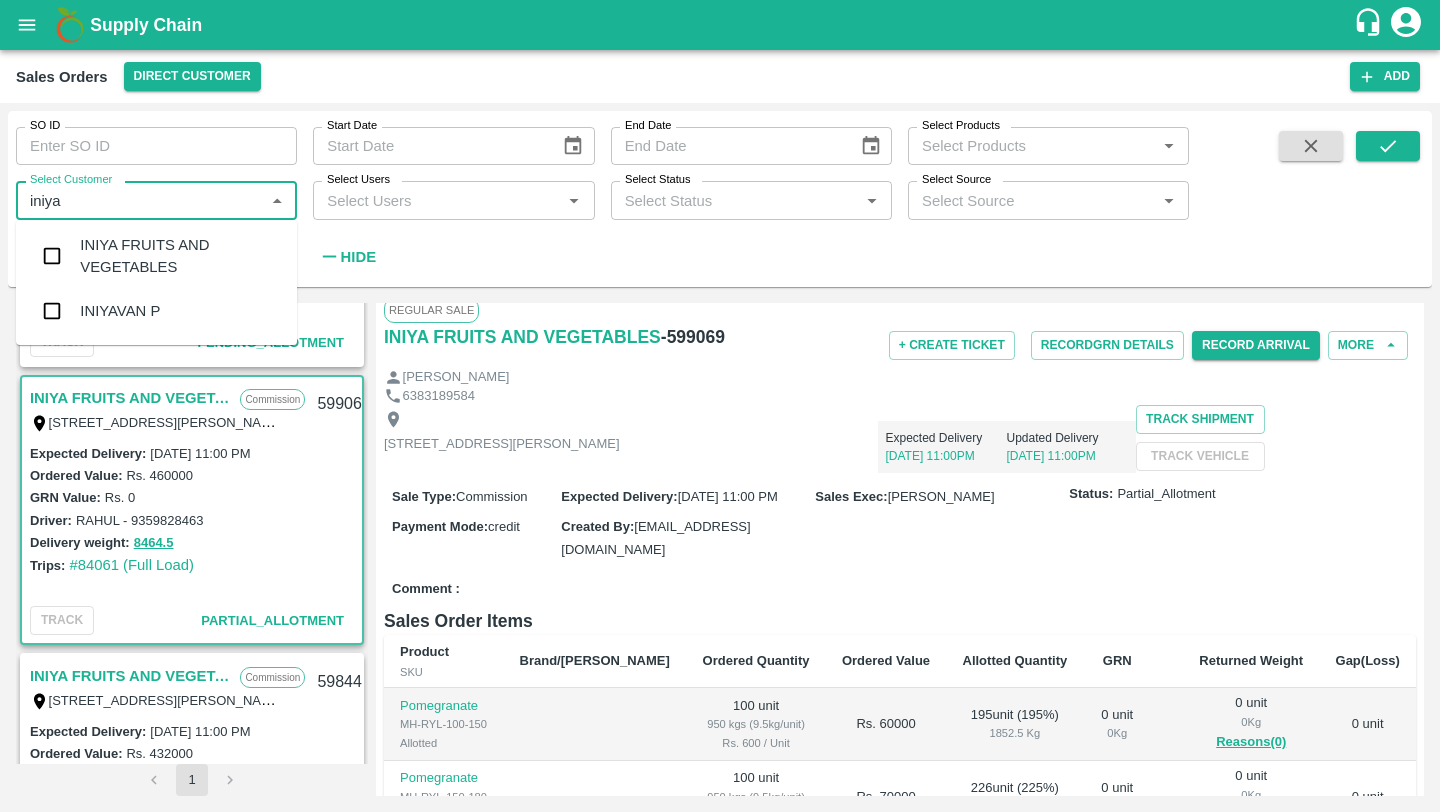 click on "INIYA FRUITS AND VEGETABLES" at bounding box center [180, 256] 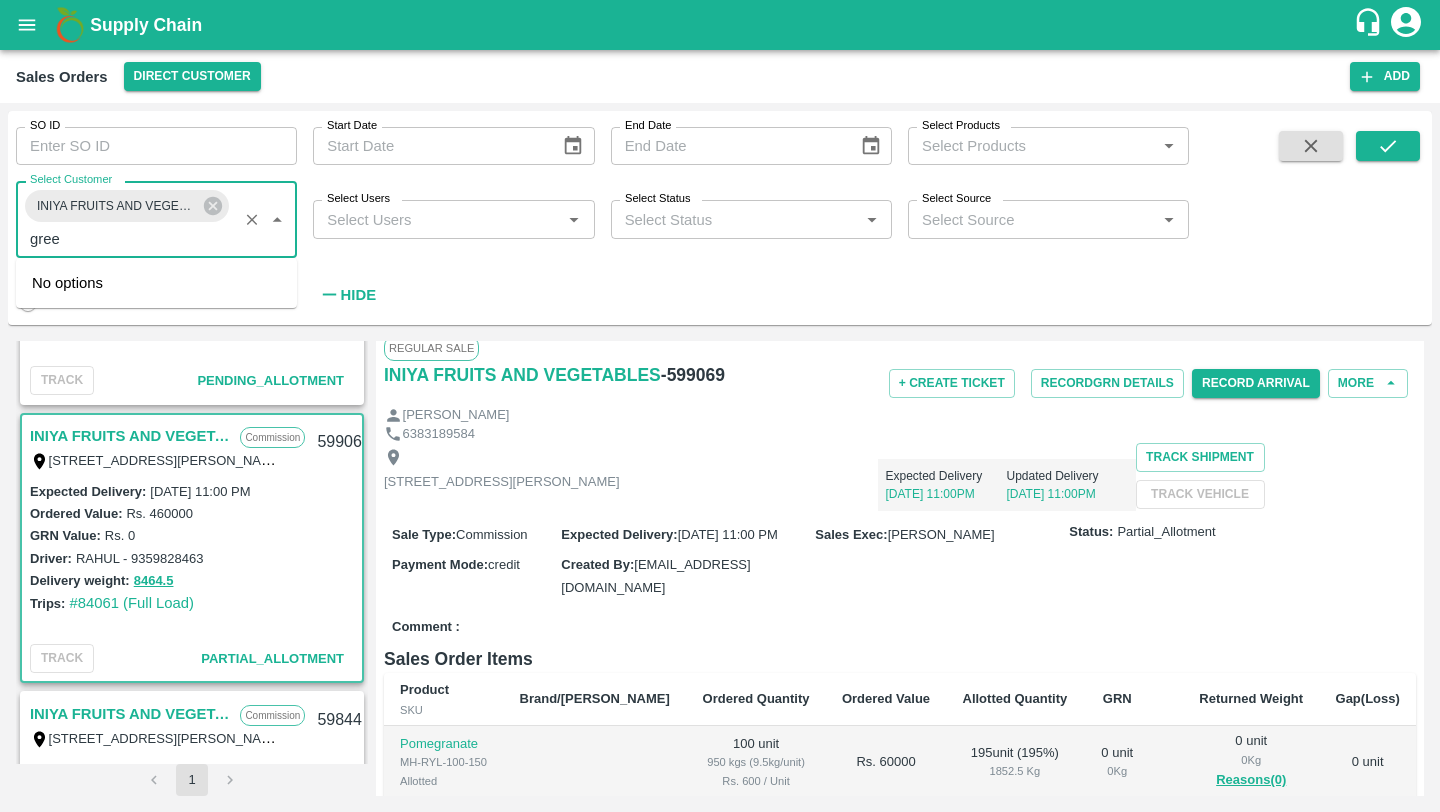 type on "green" 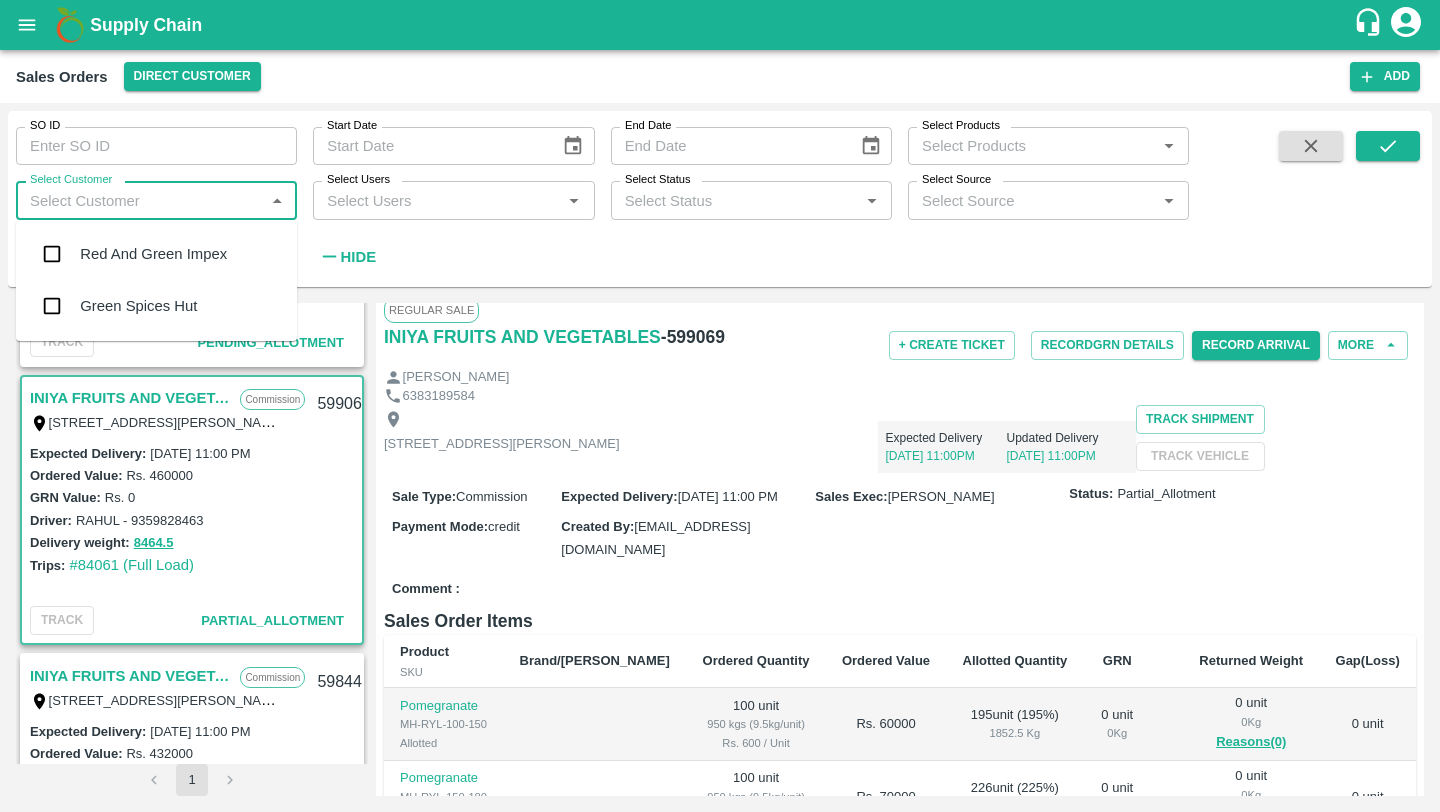 click on "Green Spices Hut" at bounding box center (138, 306) 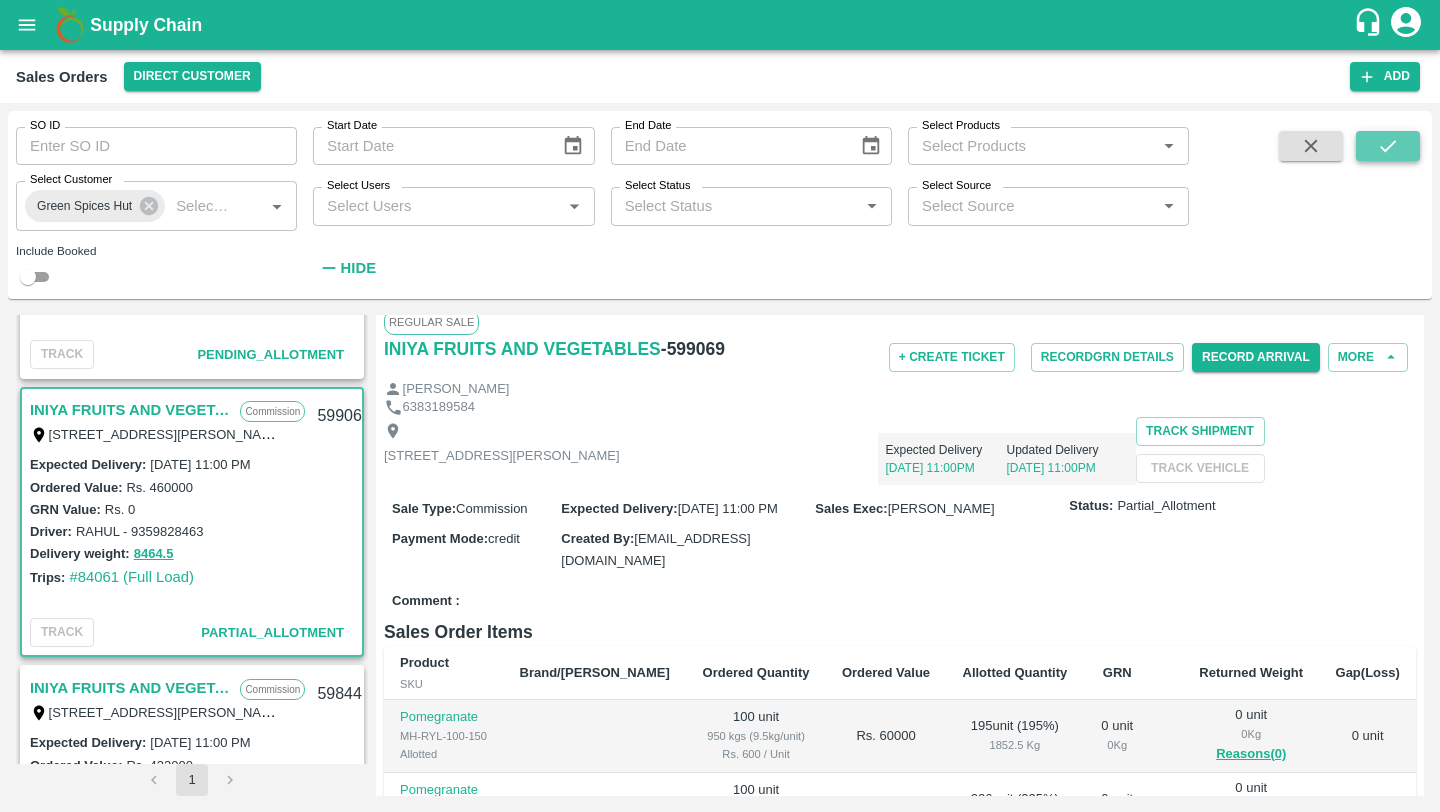 click 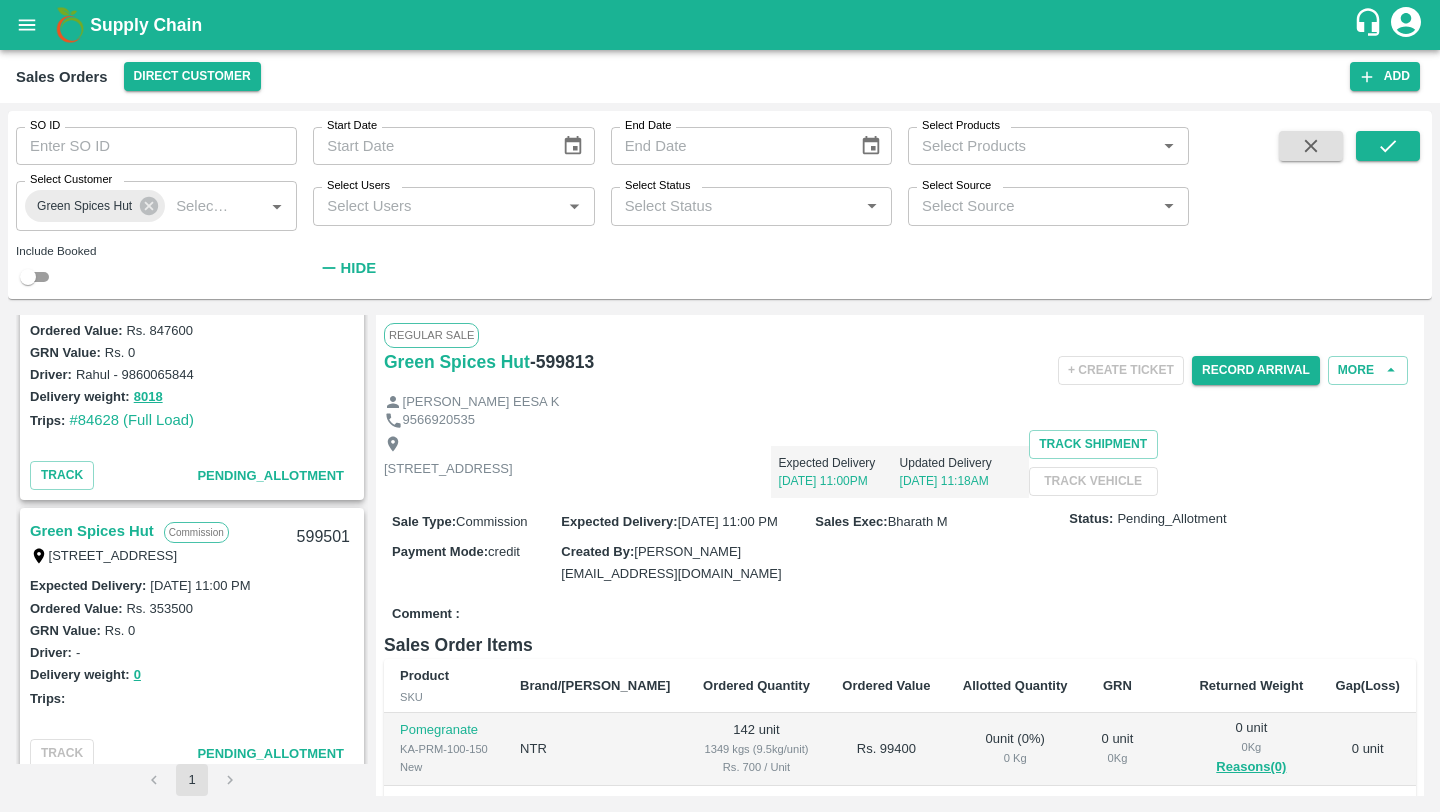 scroll, scrollTop: 394, scrollLeft: 0, axis: vertical 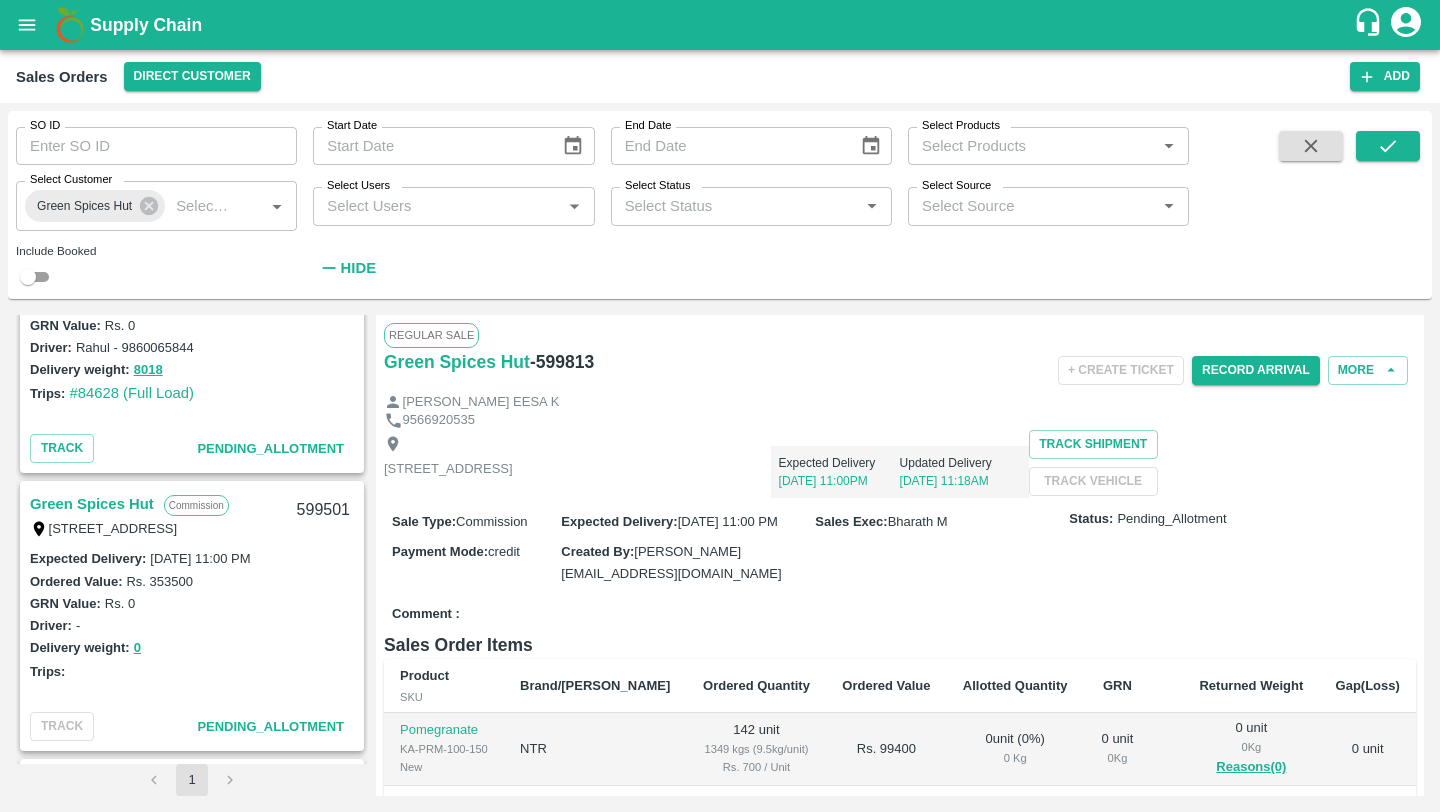 click on "Green Spices Hut" at bounding box center (92, 504) 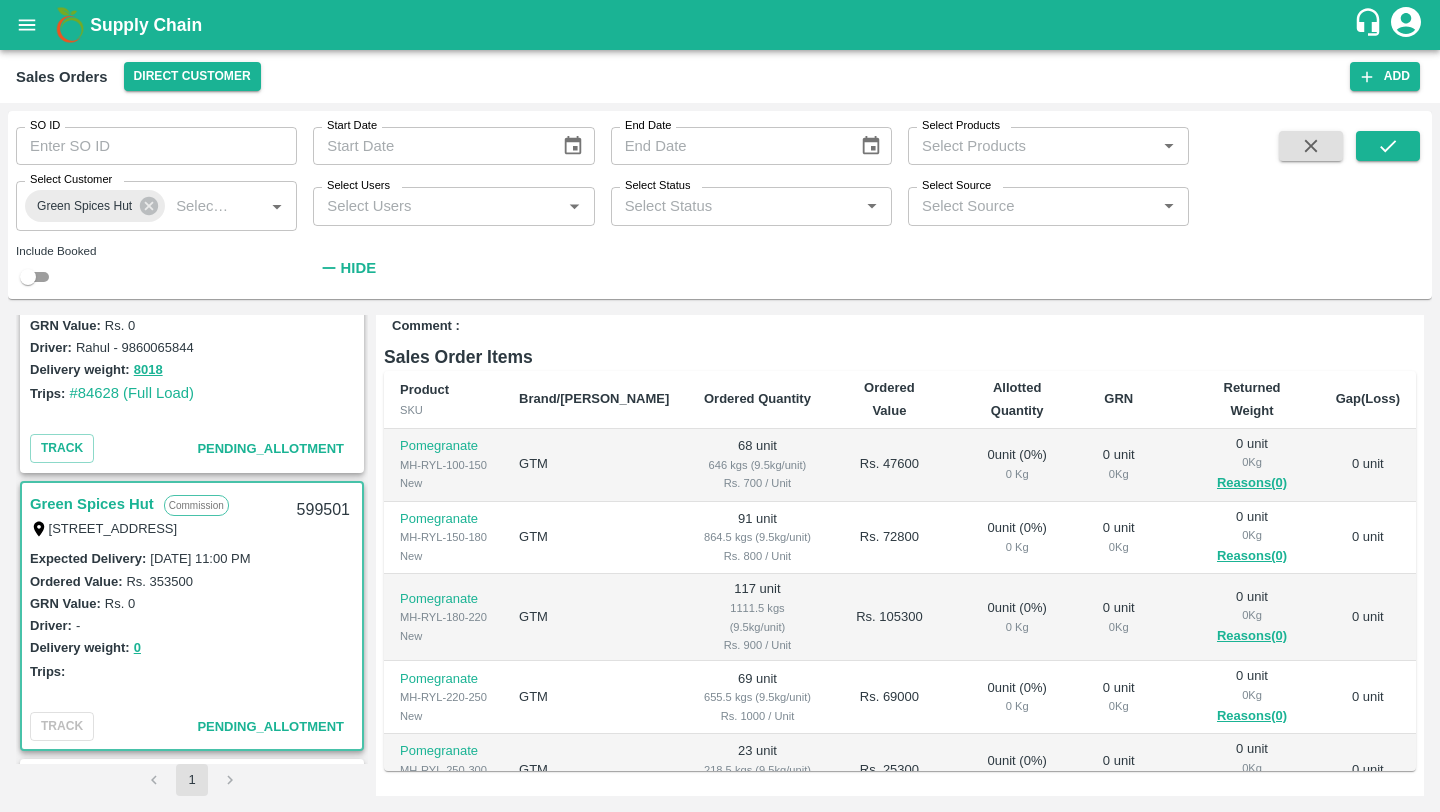 scroll, scrollTop: 298, scrollLeft: 0, axis: vertical 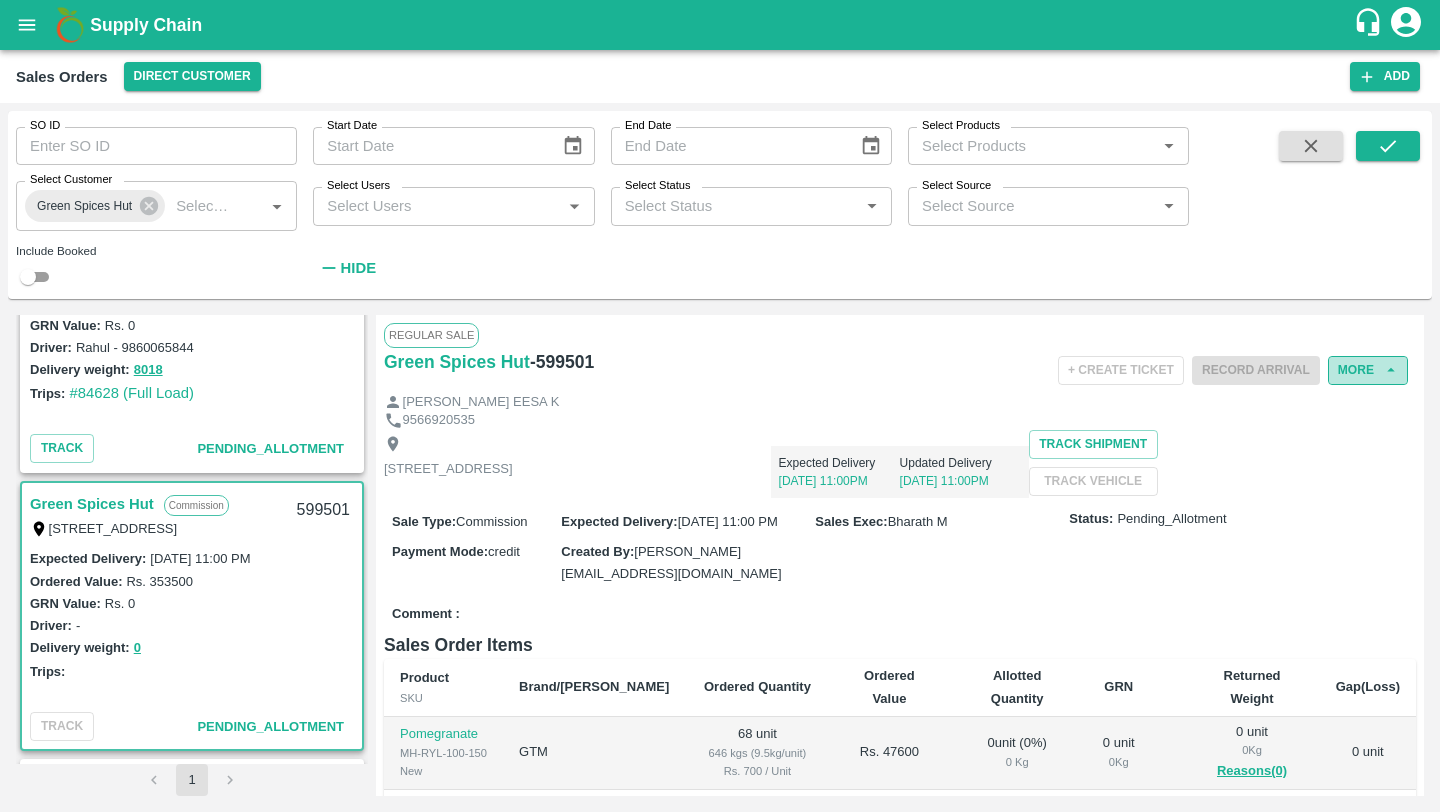 click on "More" at bounding box center (1368, 370) 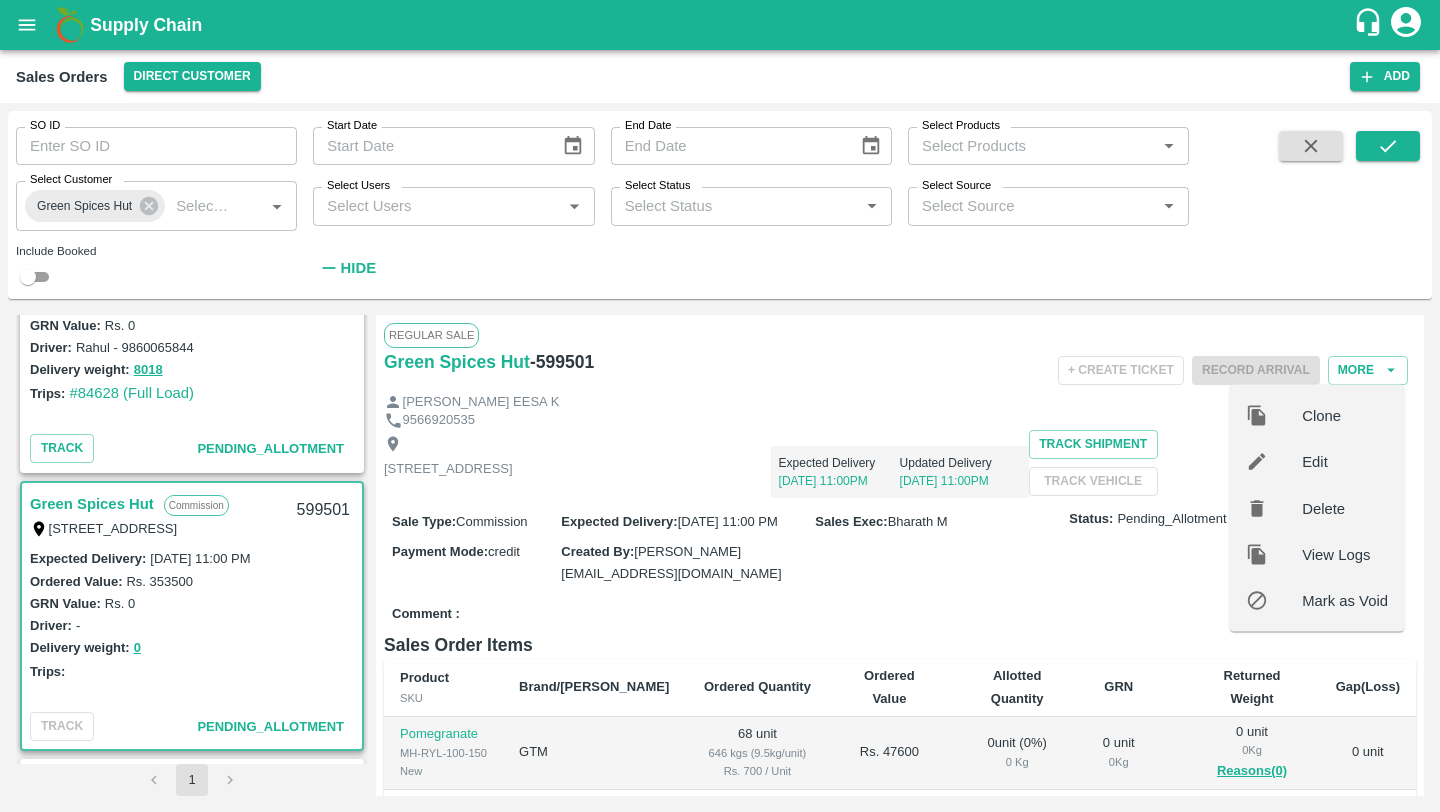 click on "Expected Delivery [DATE] 11:00PM Updated Delivery [DATE] 11:00PM" at bounding box center [771, 464] 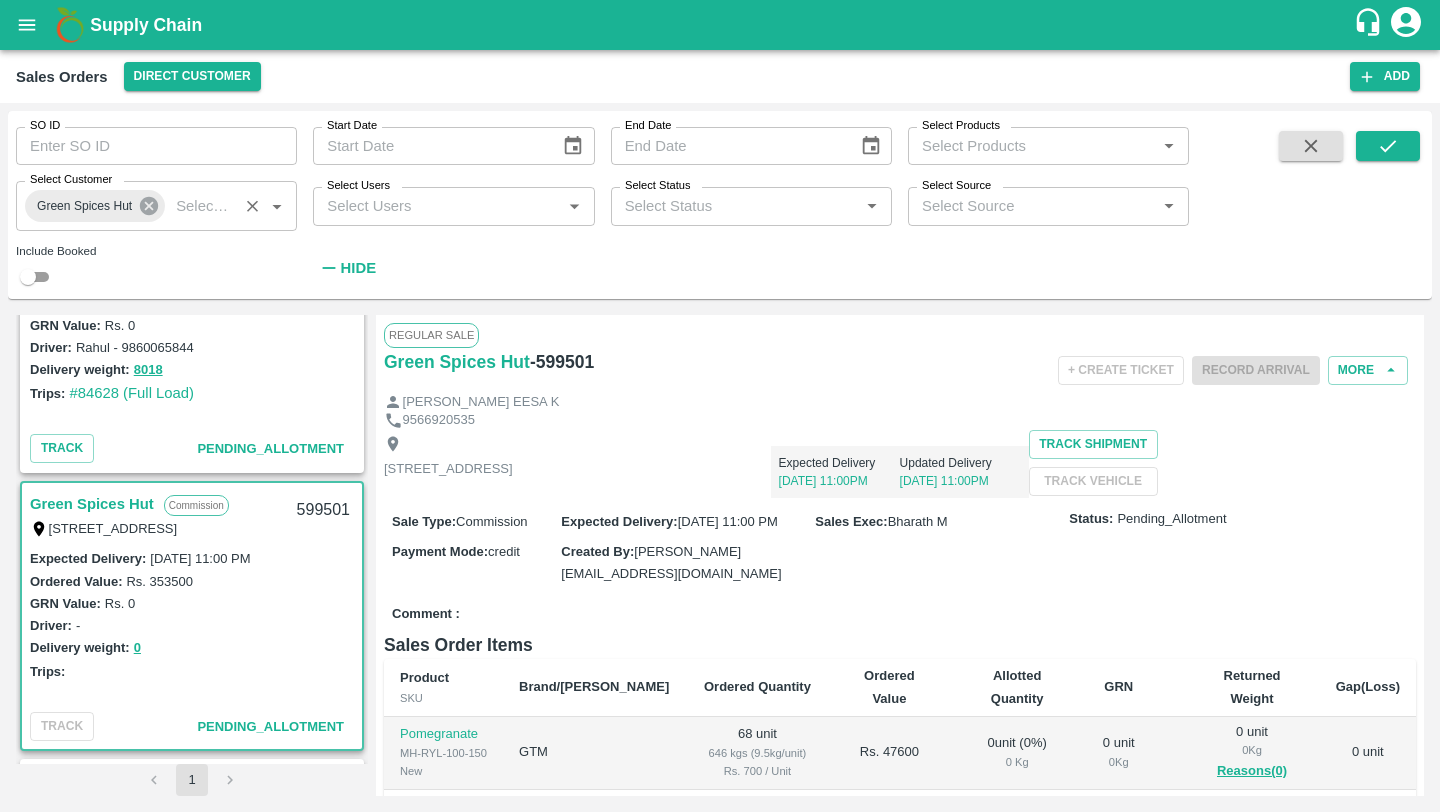 click 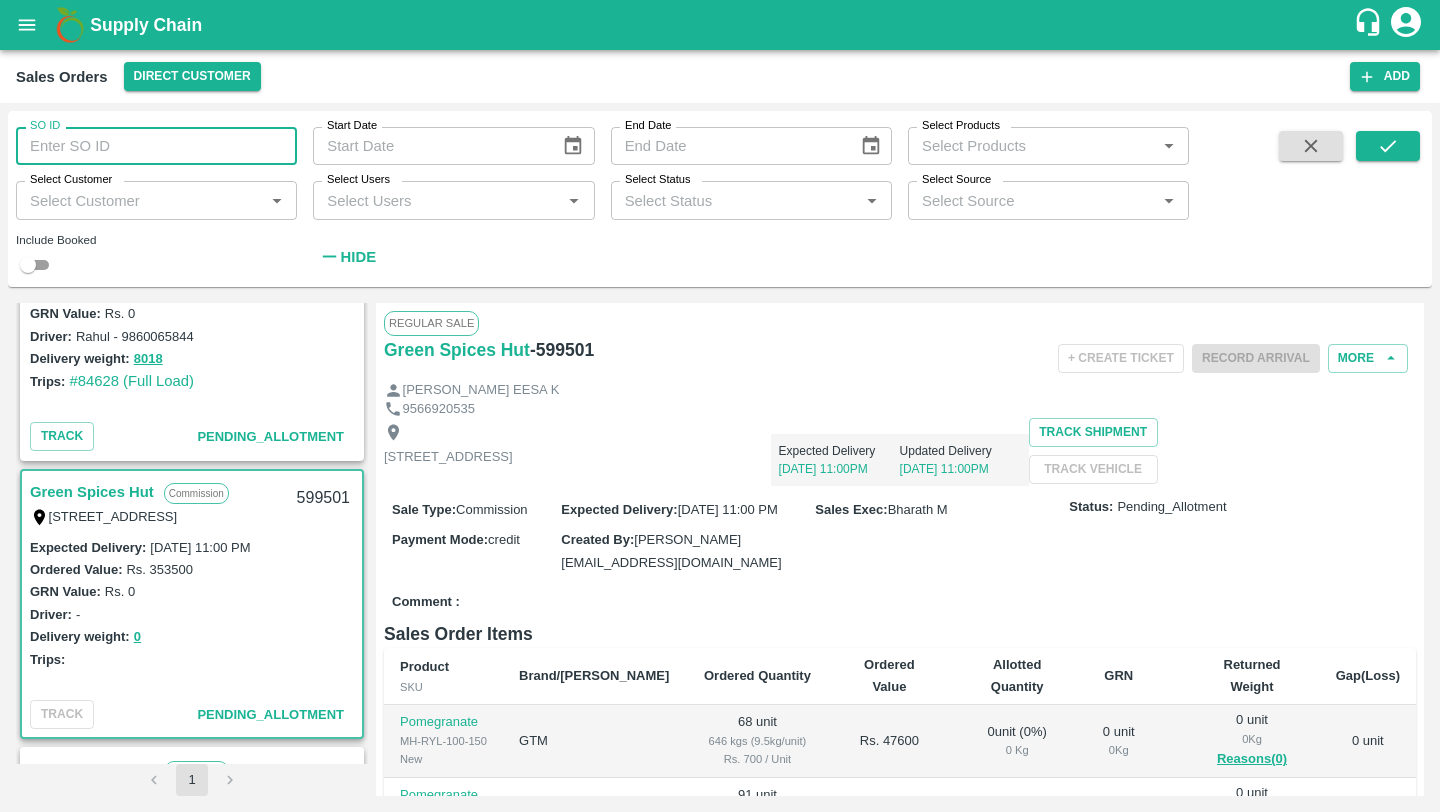 click on "SO ID" at bounding box center (156, 146) 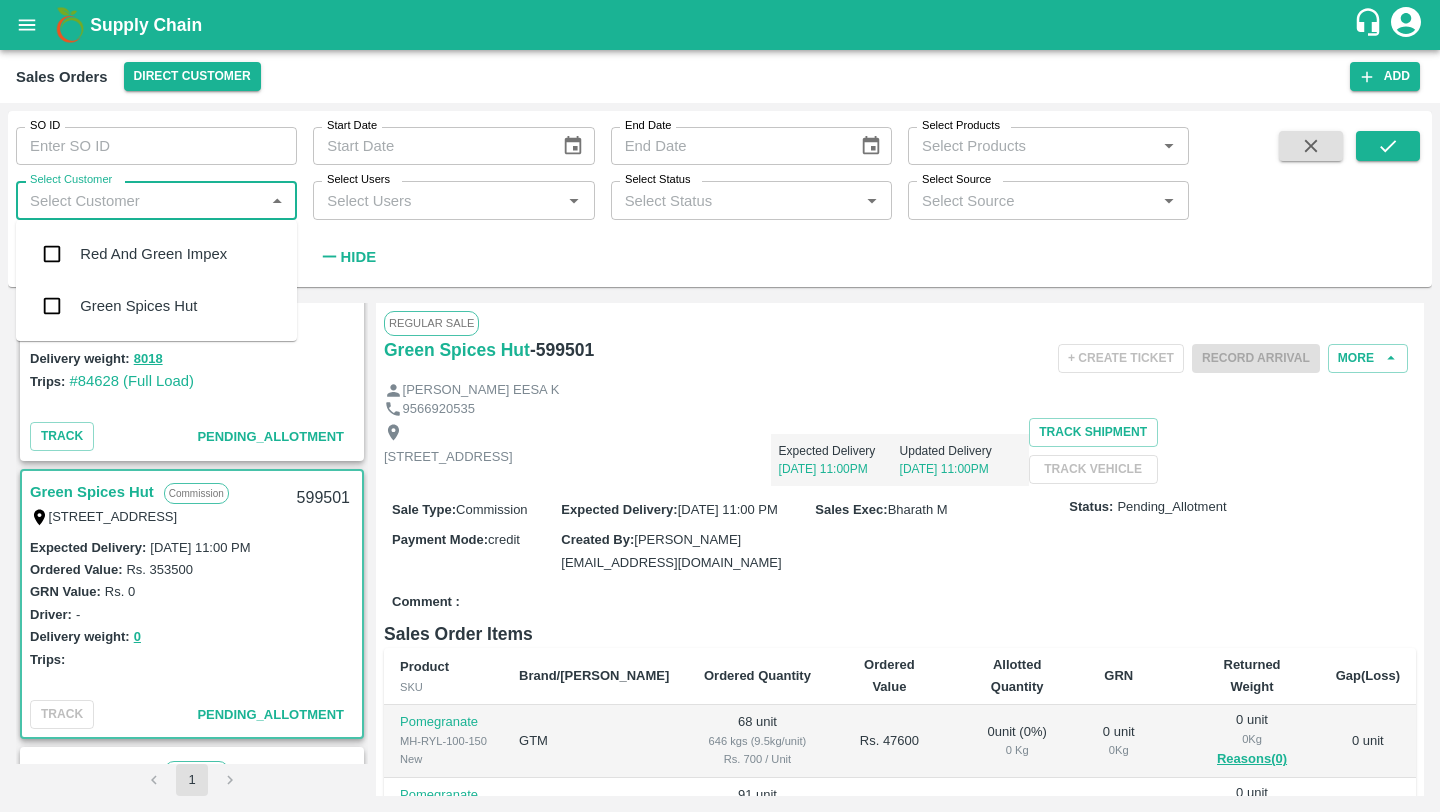 click on "Select Customer" at bounding box center (140, 200) 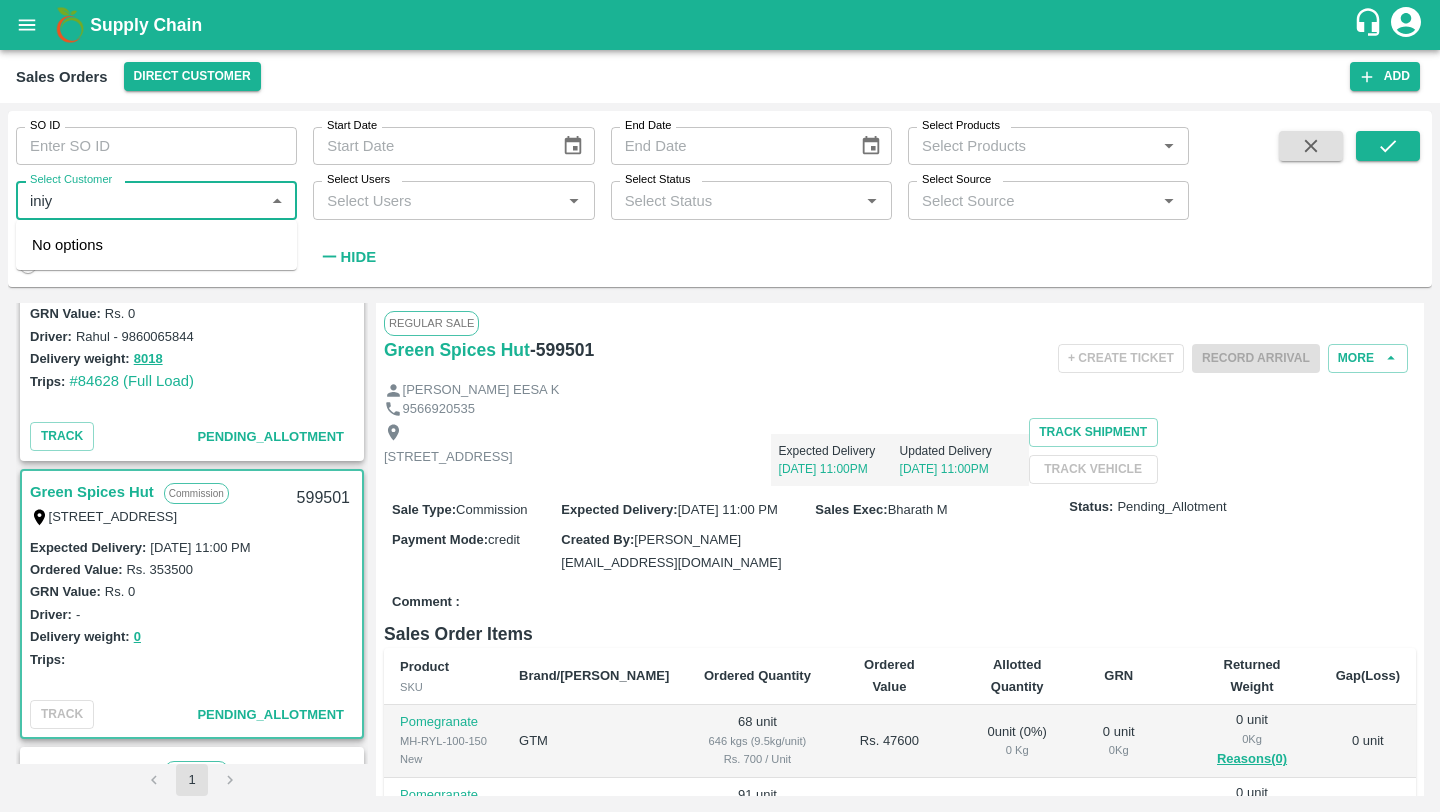 type on "iniya" 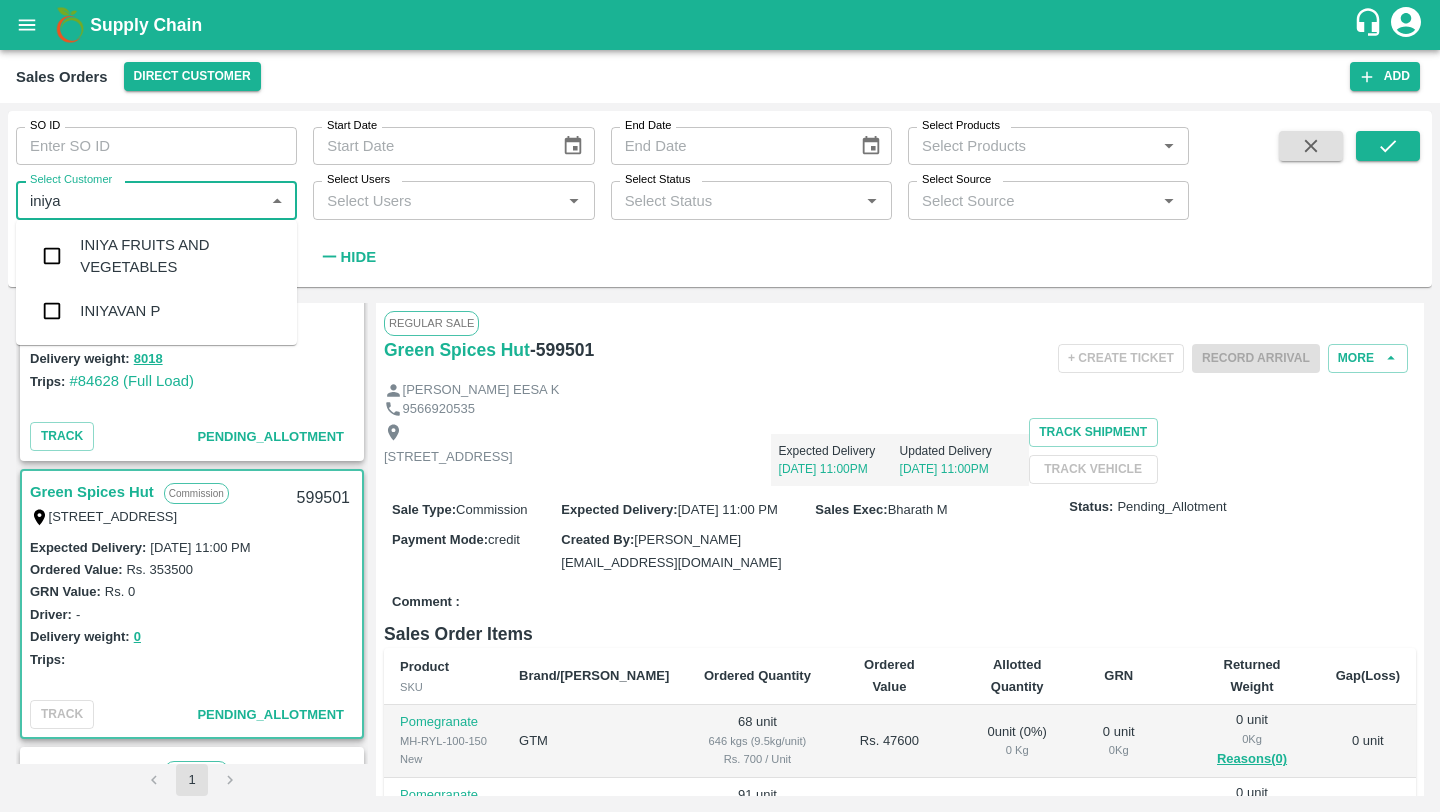 click on "INIYA FRUITS AND VEGETABLES" at bounding box center [180, 256] 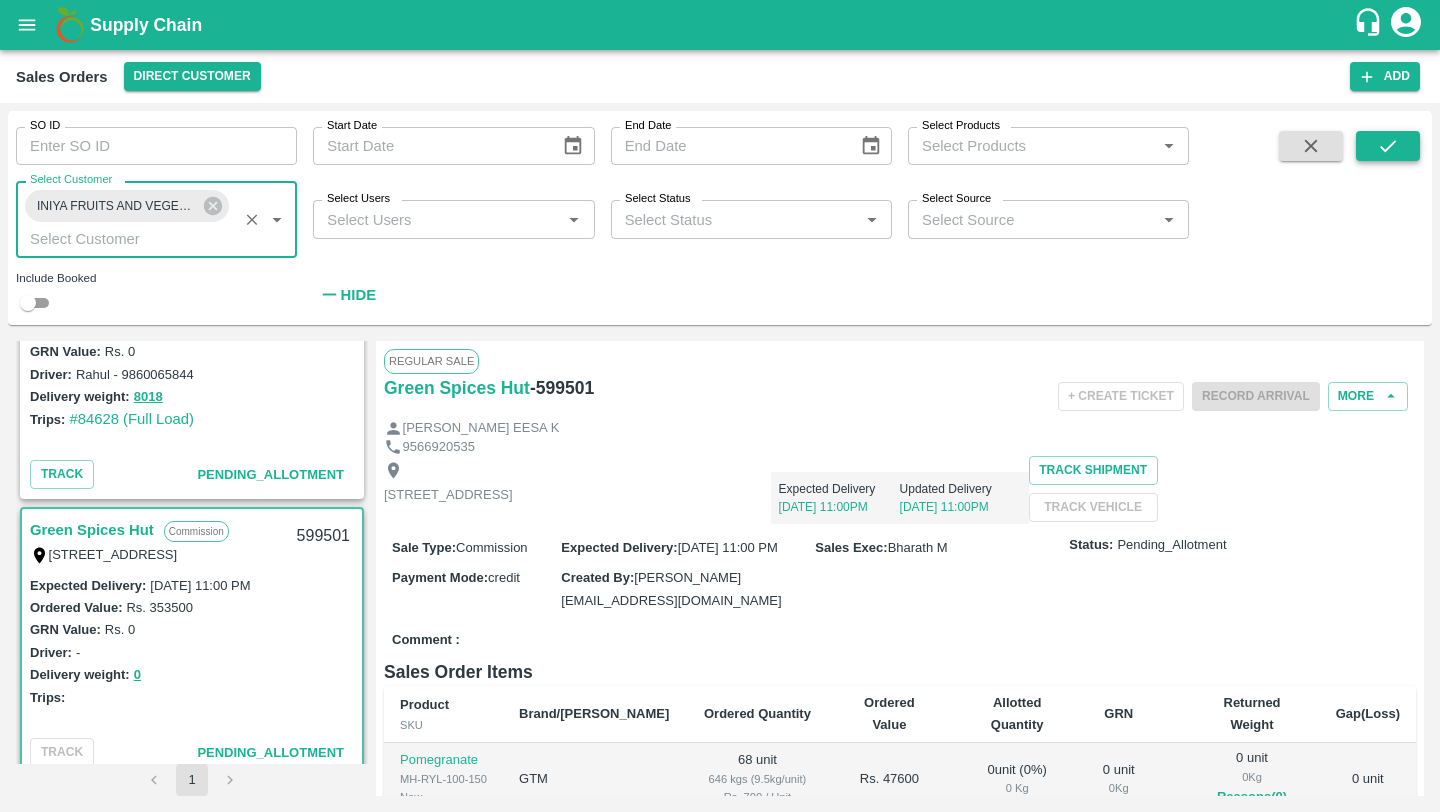 click at bounding box center (1388, 146) 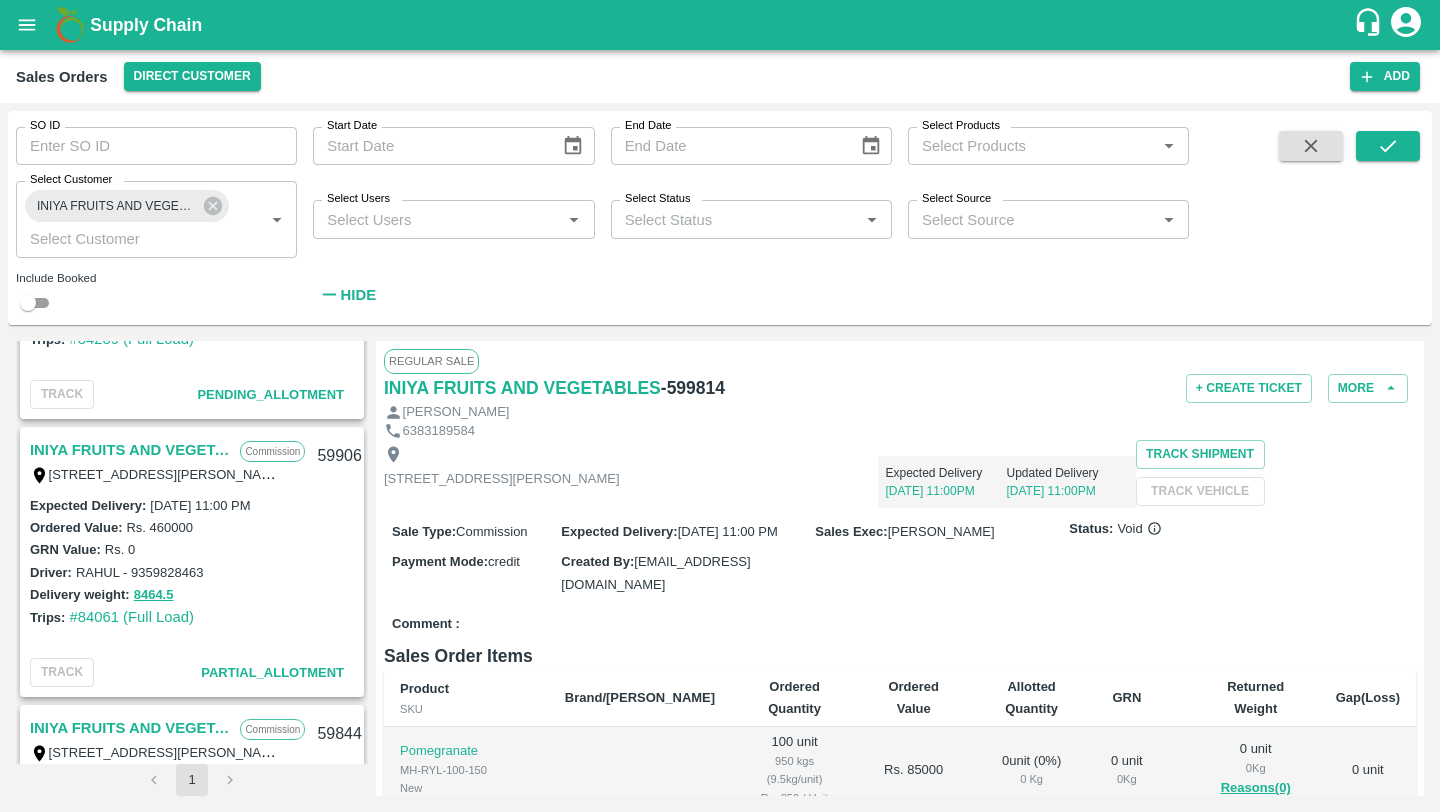 scroll, scrollTop: 2422, scrollLeft: 0, axis: vertical 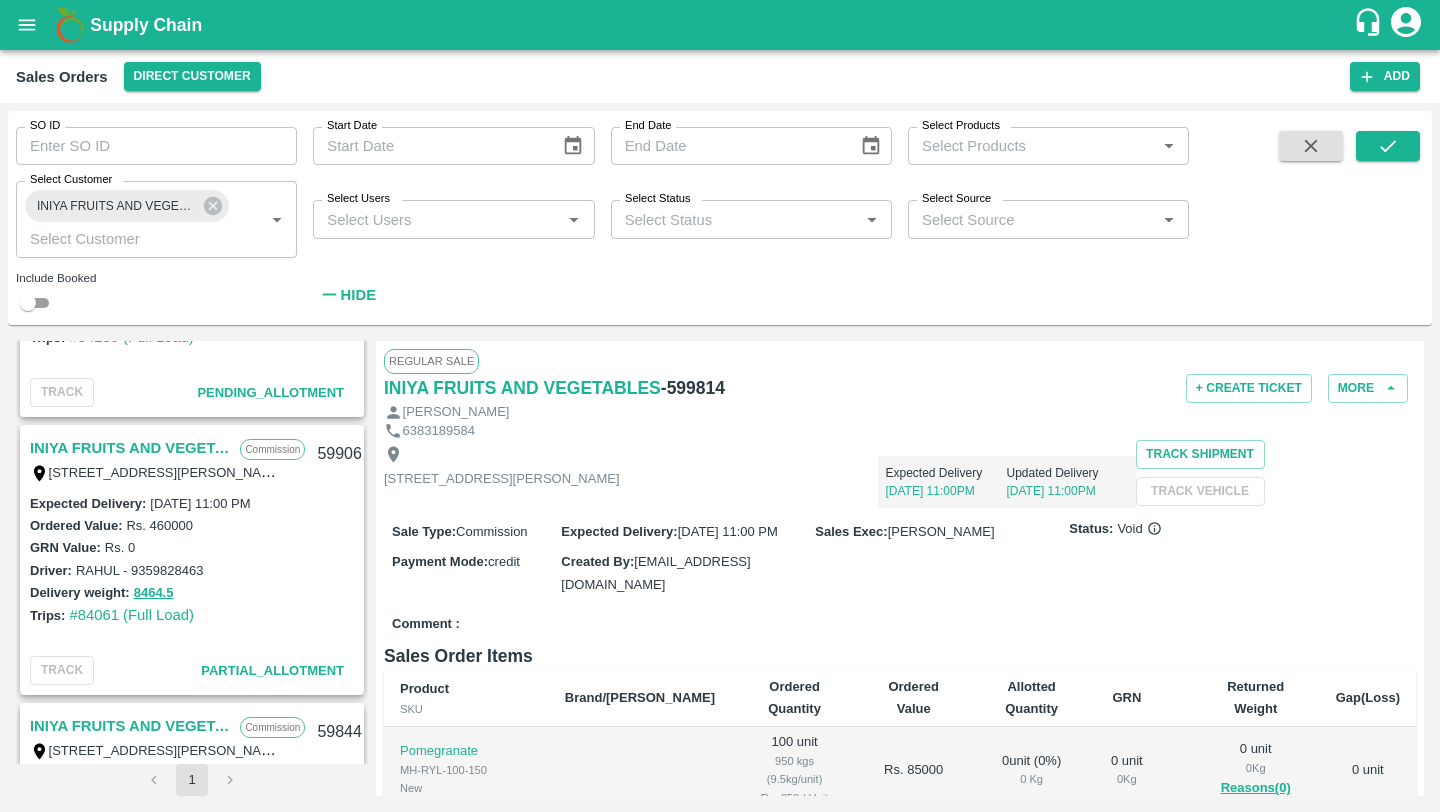 click on "INIYA FRUITS AND VEGETABLES" at bounding box center [130, 448] 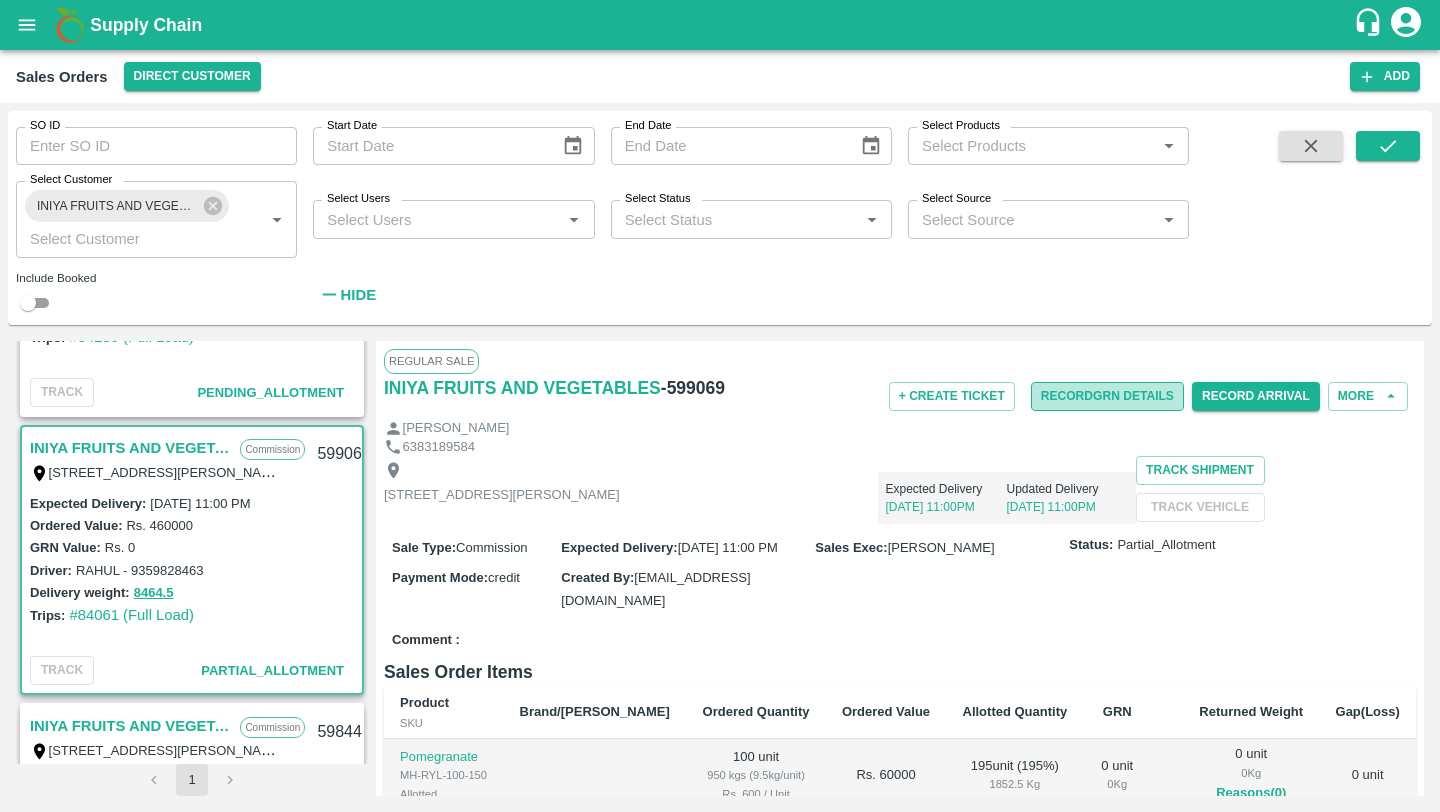 click on "Record  GRN Details" at bounding box center (1107, 396) 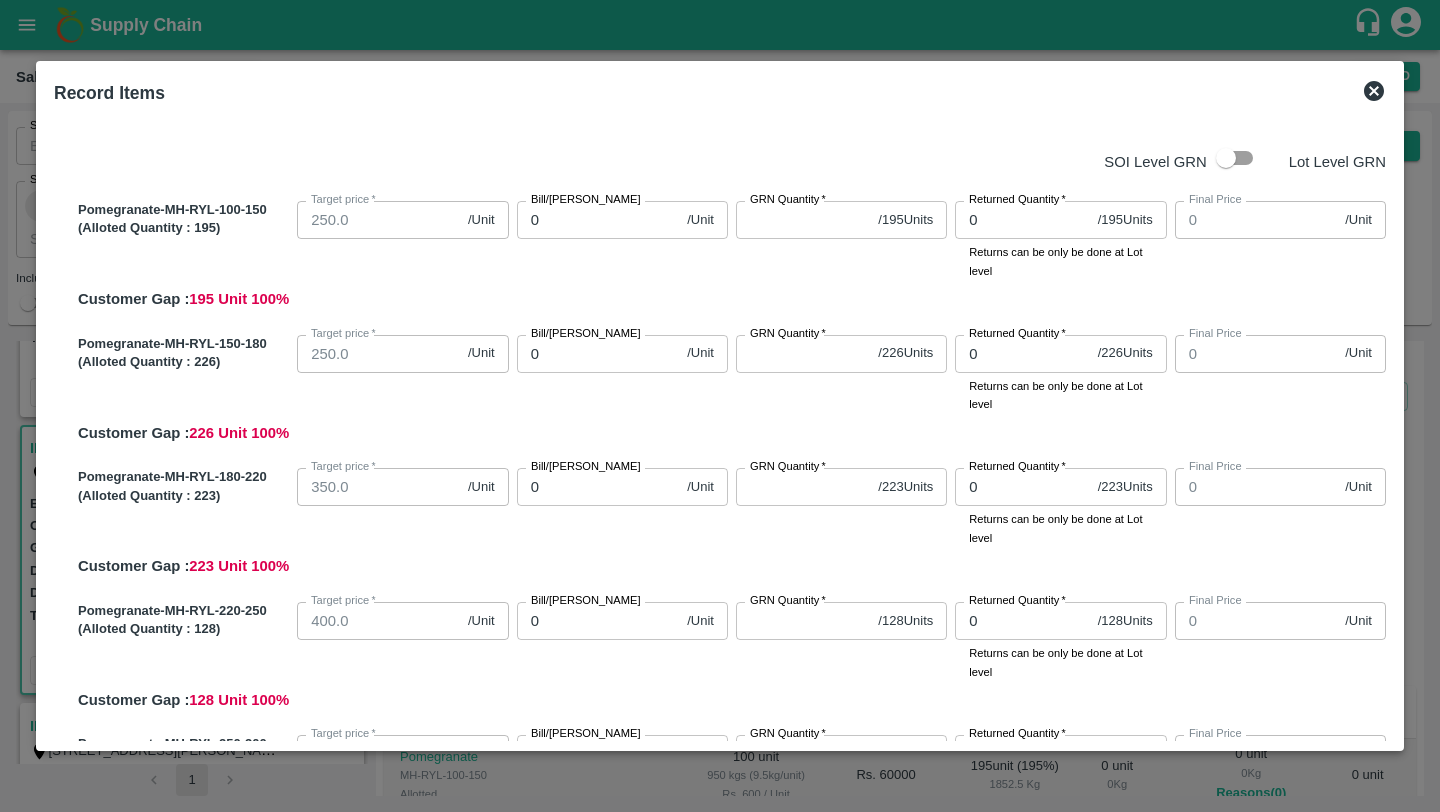 type 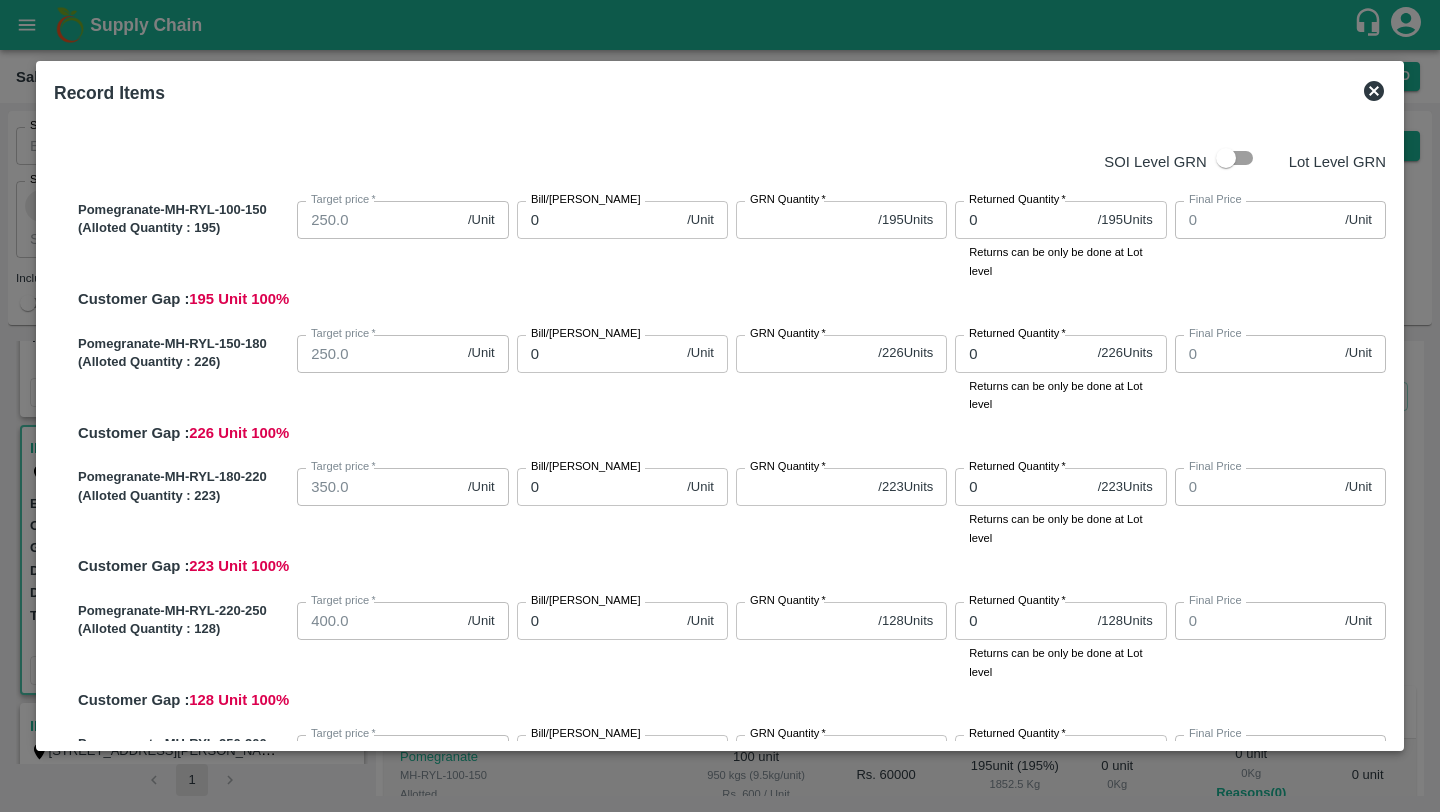 type 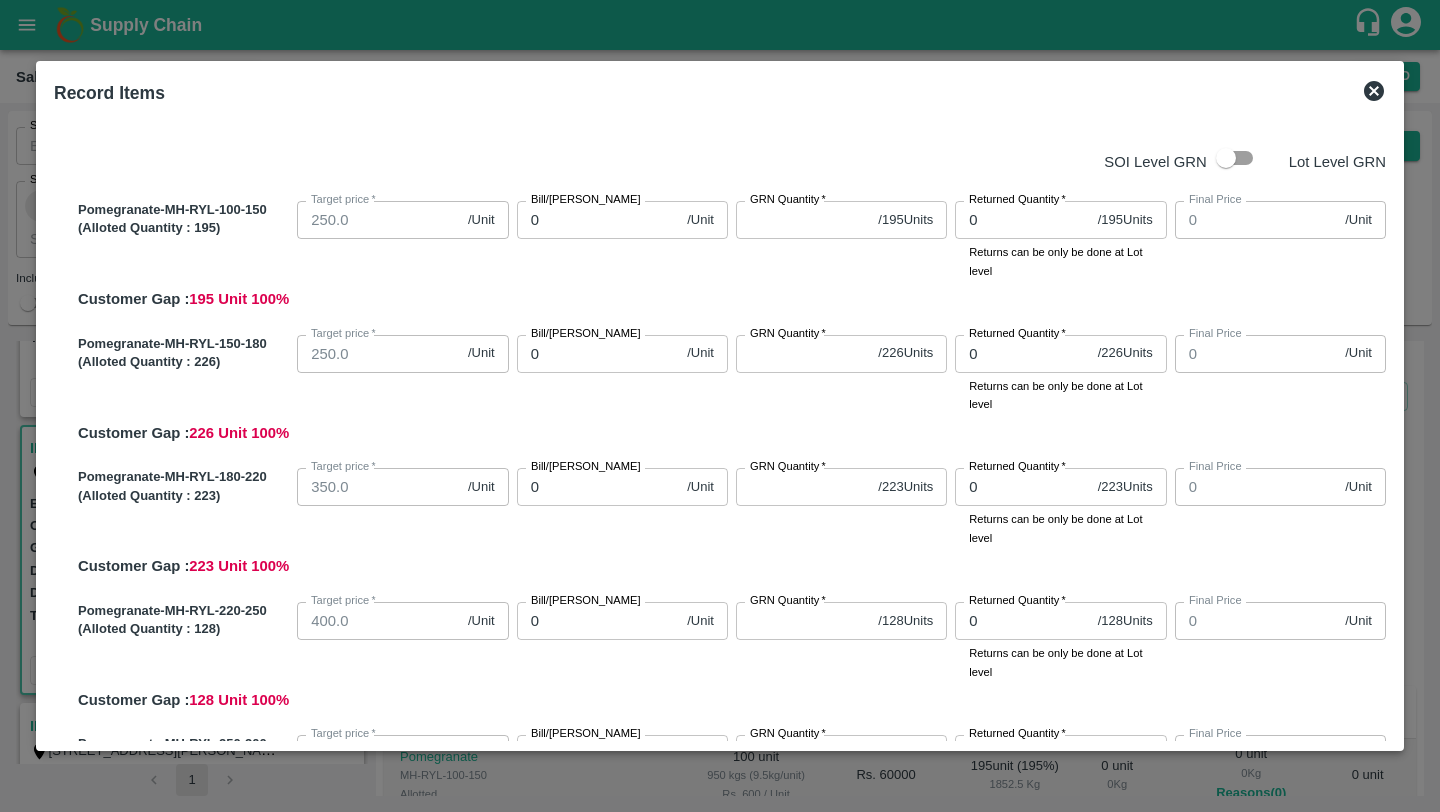 type 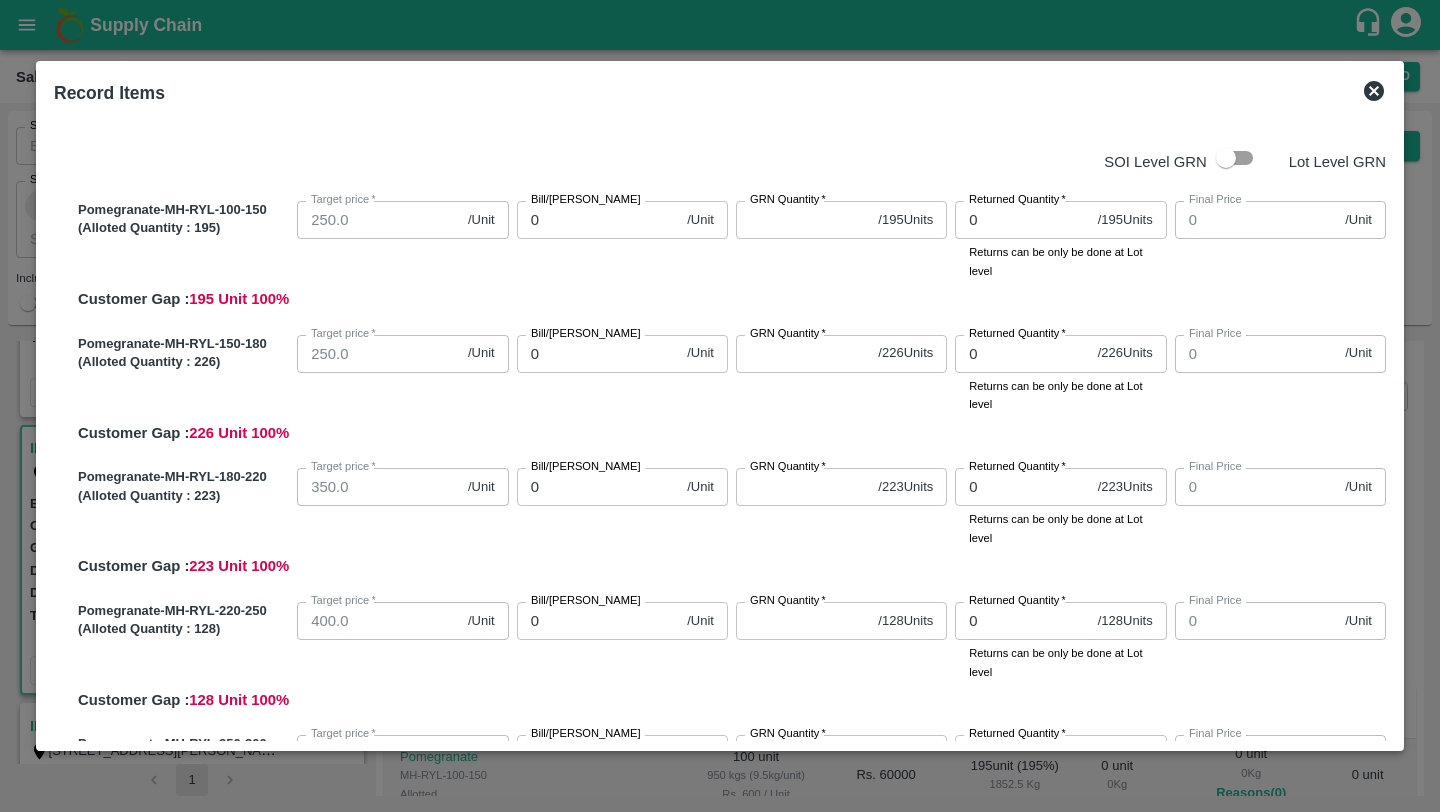 click on "0" at bounding box center [1022, 220] 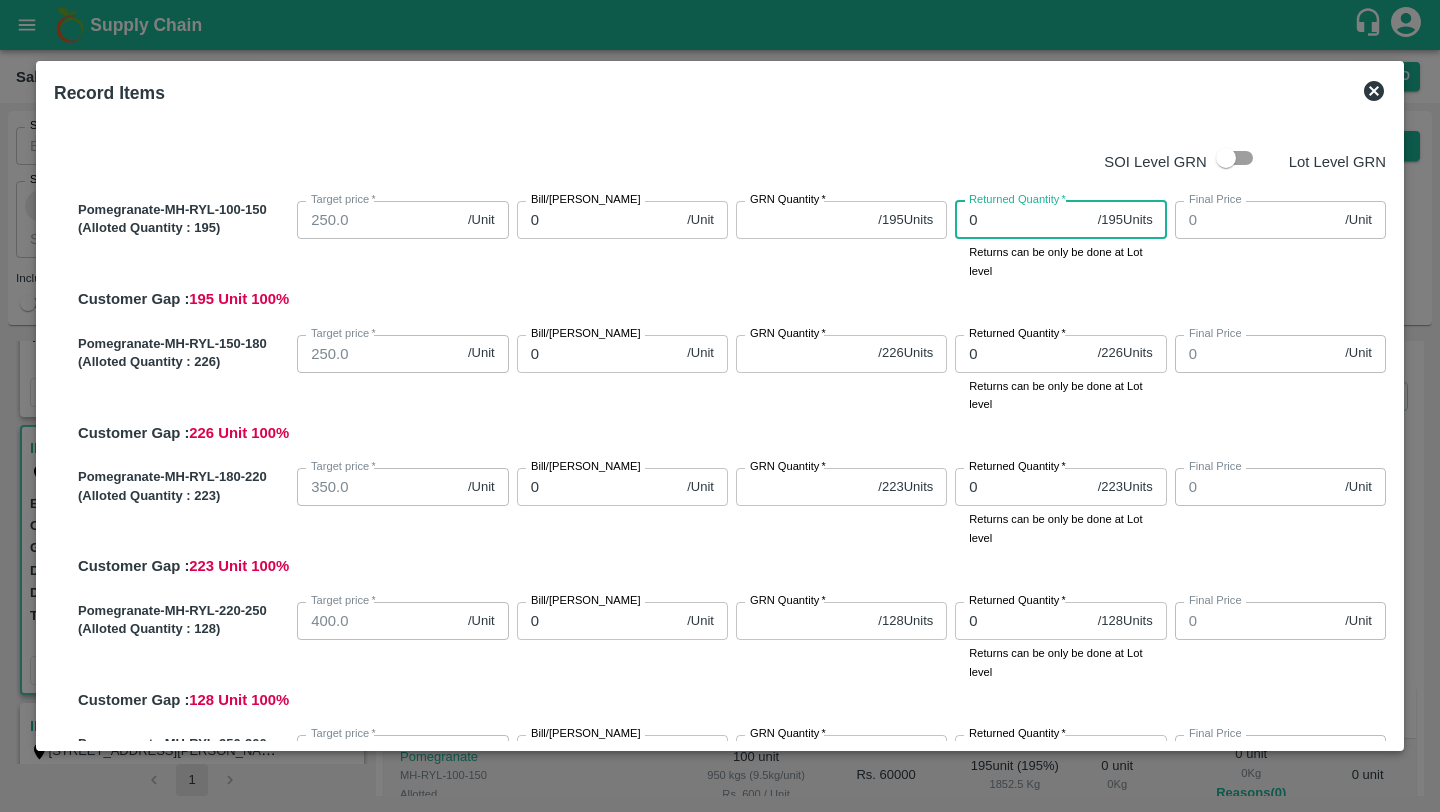 type 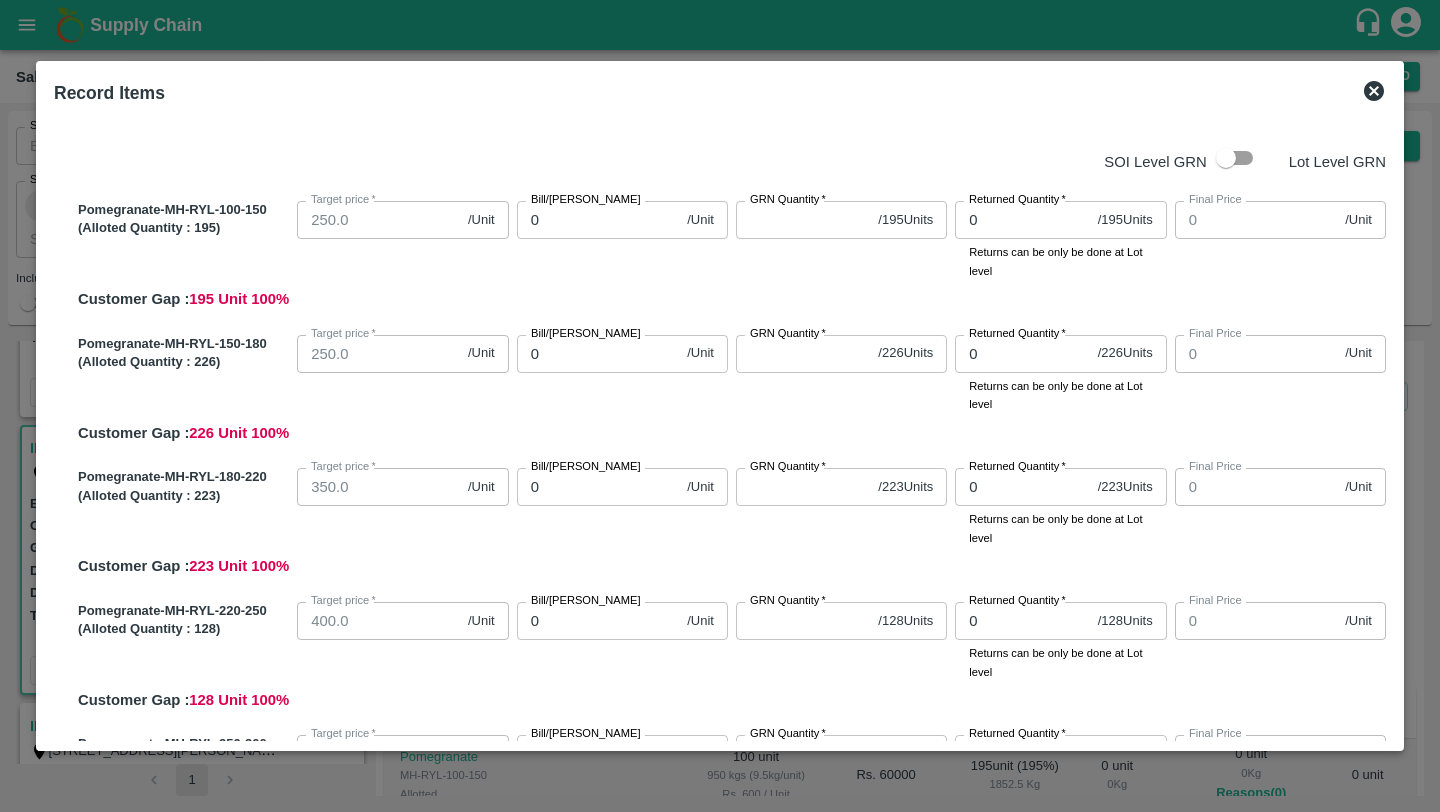type 